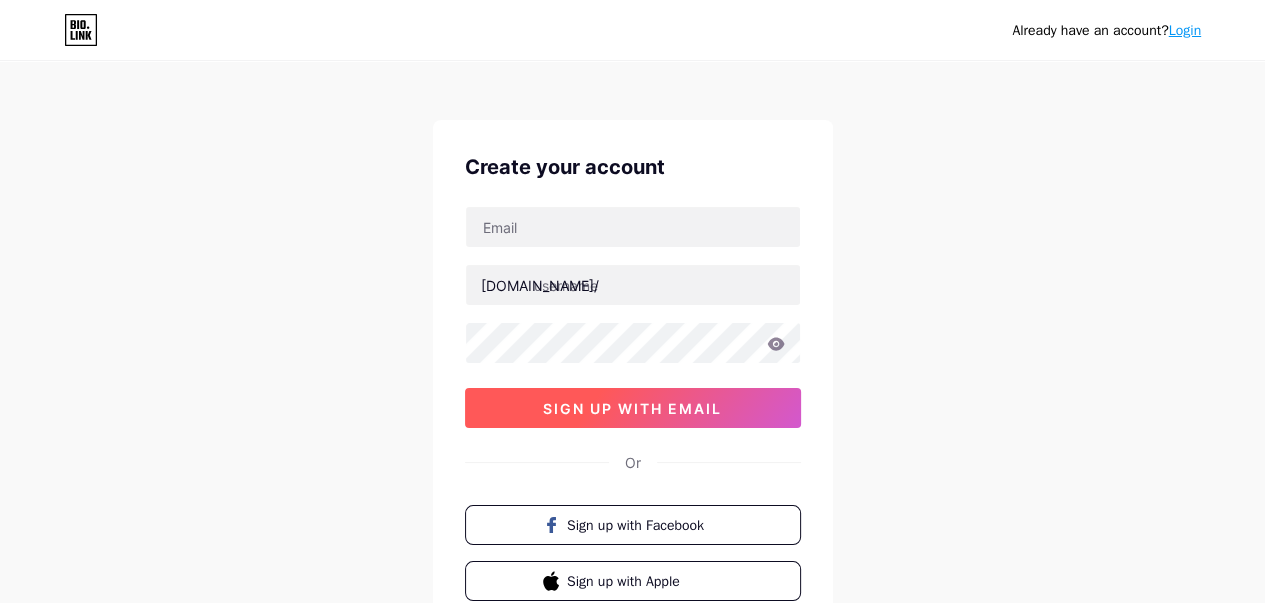 scroll, scrollTop: 0, scrollLeft: 0, axis: both 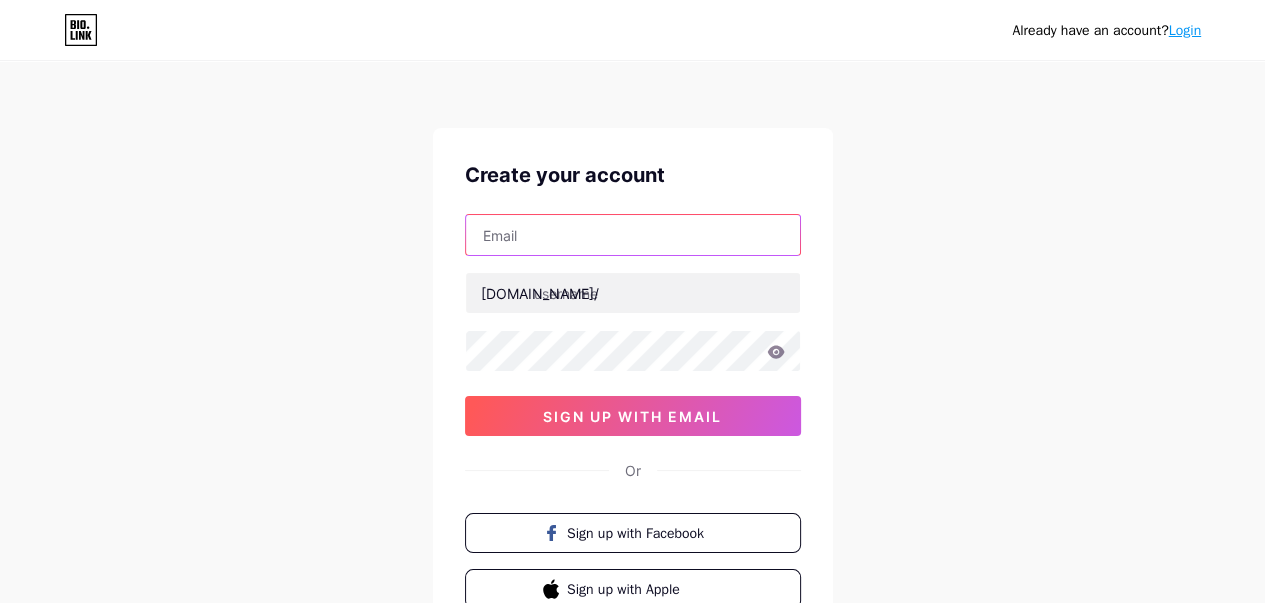 click at bounding box center [633, 235] 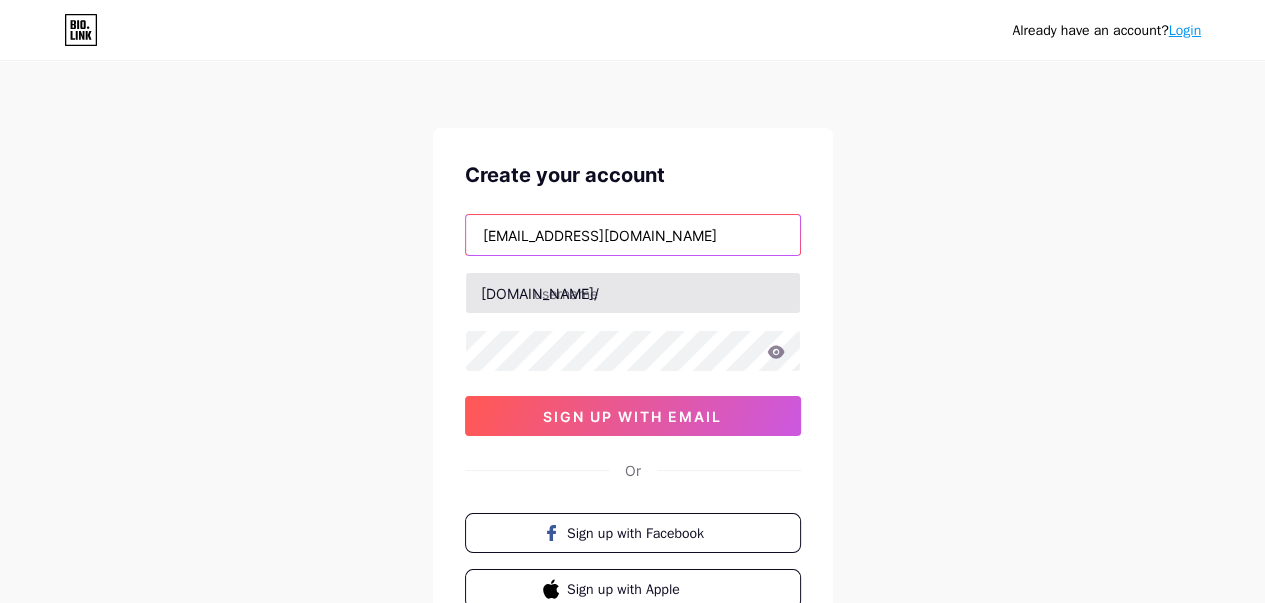 type on "[EMAIL_ADDRESS][DOMAIN_NAME]" 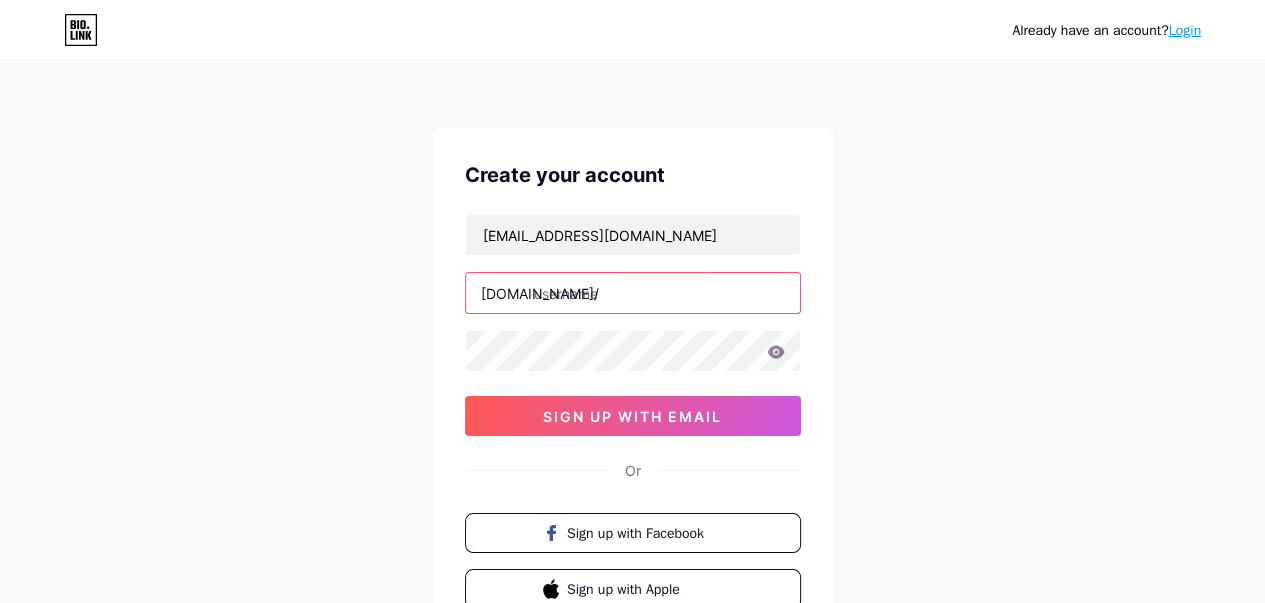click at bounding box center (633, 293) 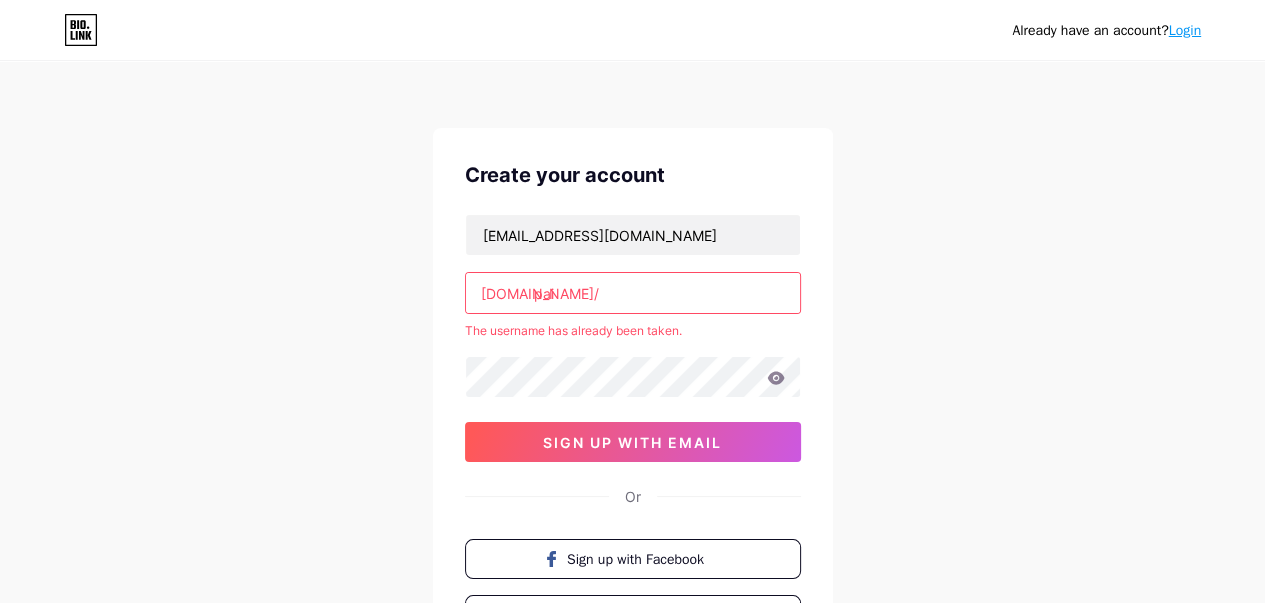 click on "pai" at bounding box center [633, 293] 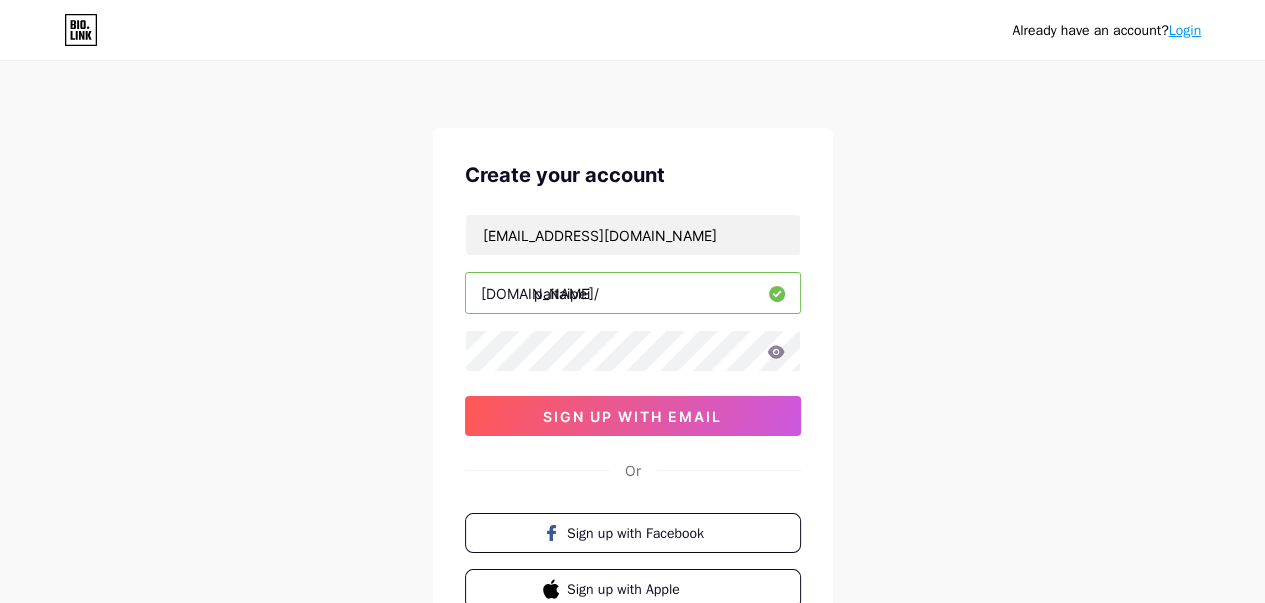 click on "paitaipei" at bounding box center [633, 293] 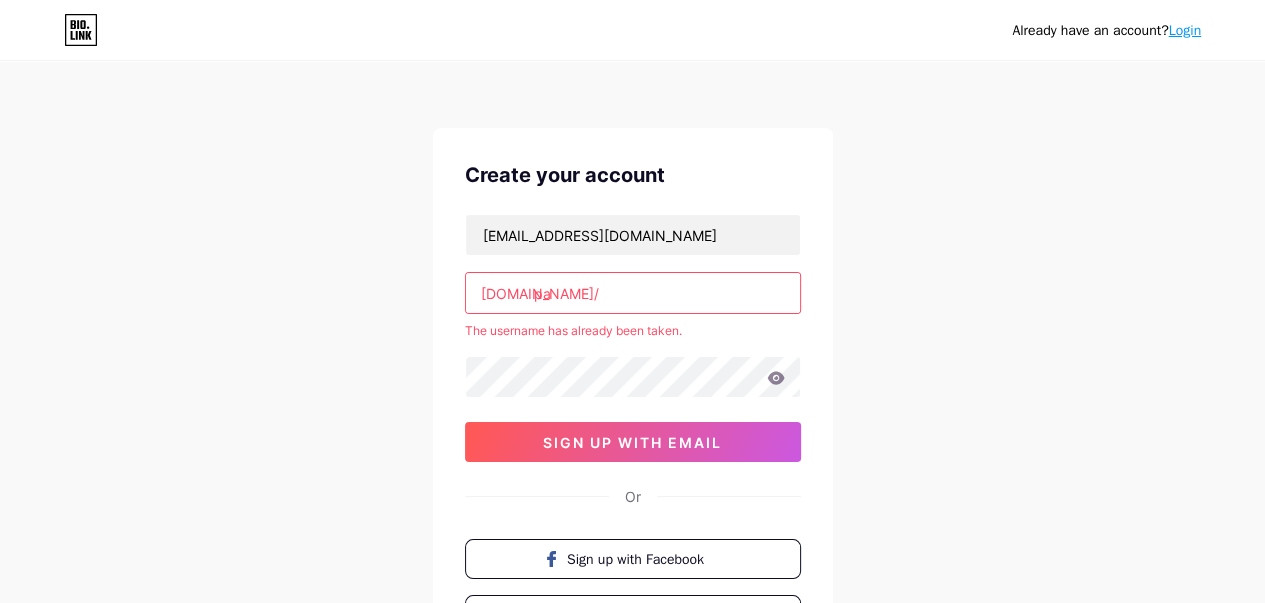 type on "p" 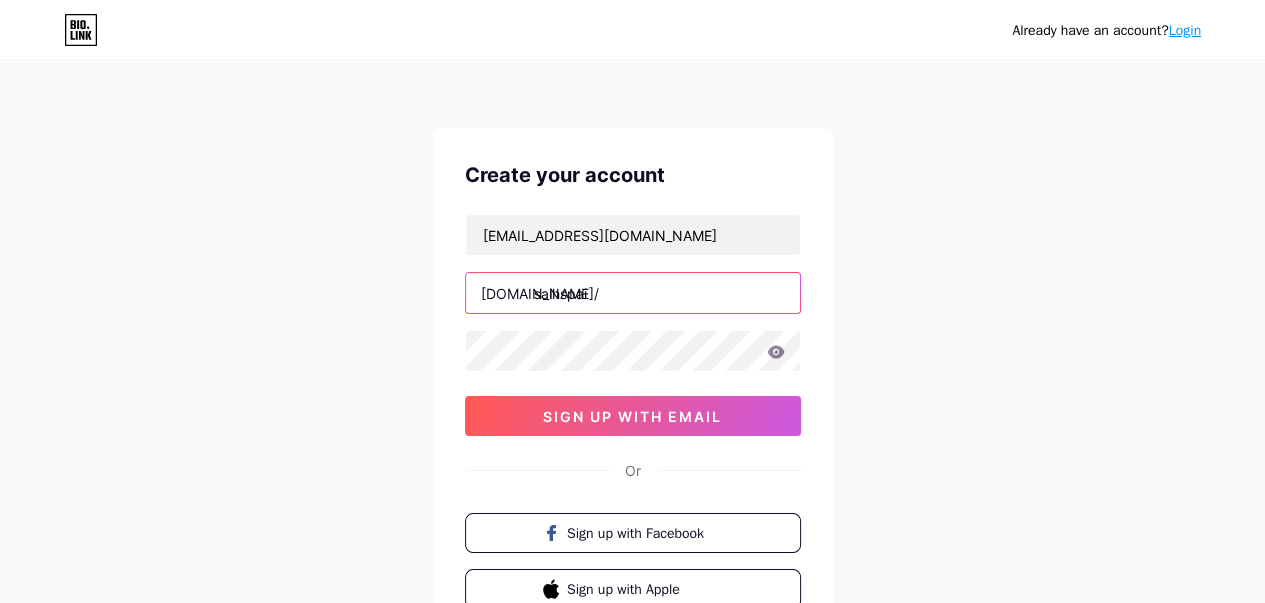 click on "saihspai" at bounding box center (633, 293) 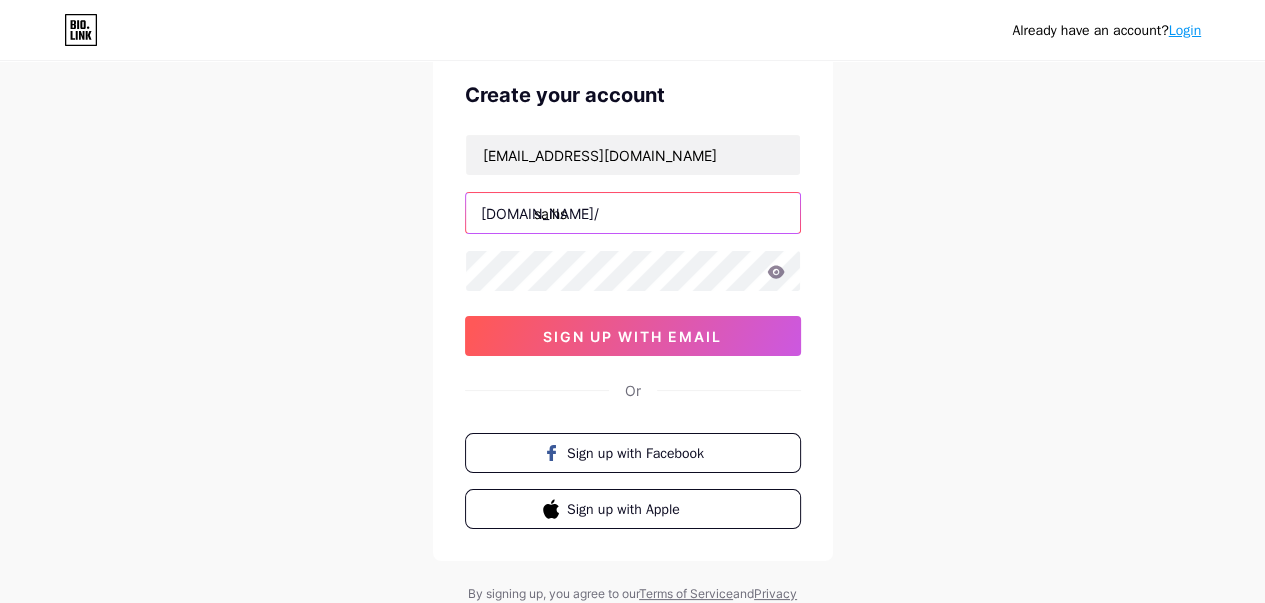 scroll, scrollTop: 88, scrollLeft: 0, axis: vertical 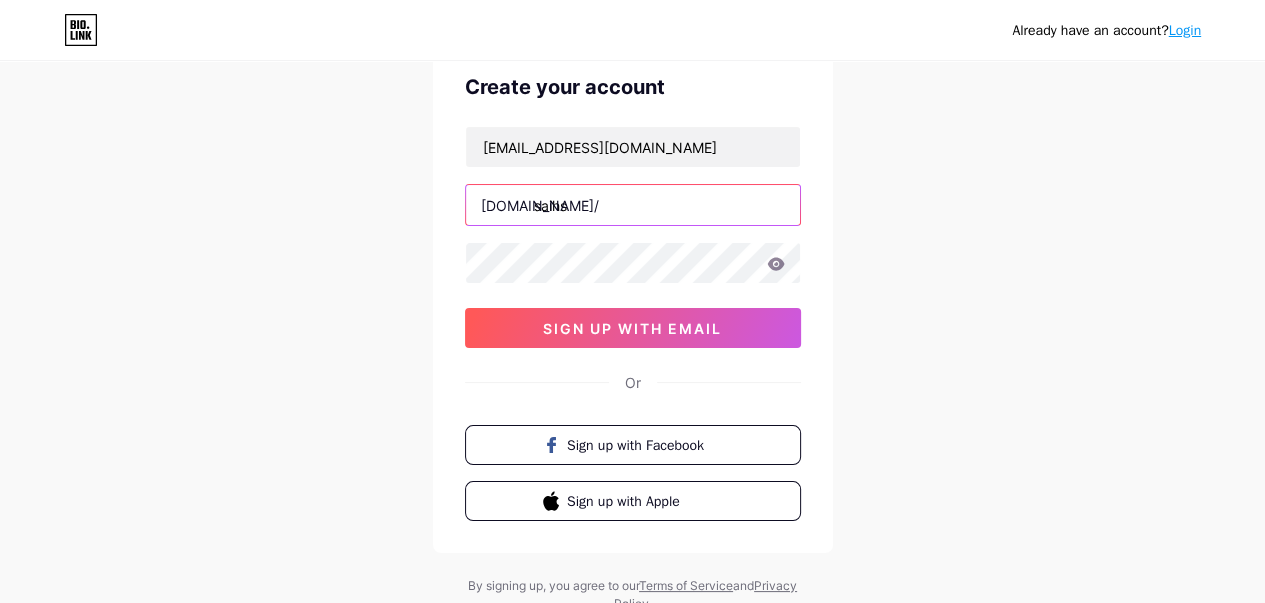 click on "saihs" at bounding box center (633, 205) 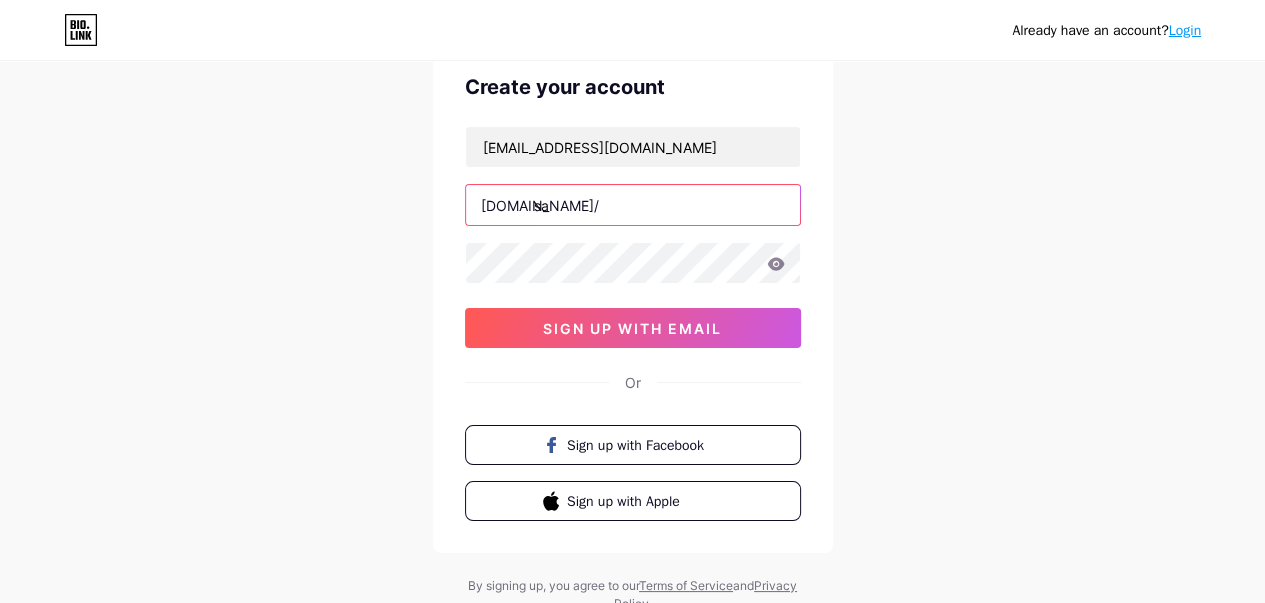 type on "s" 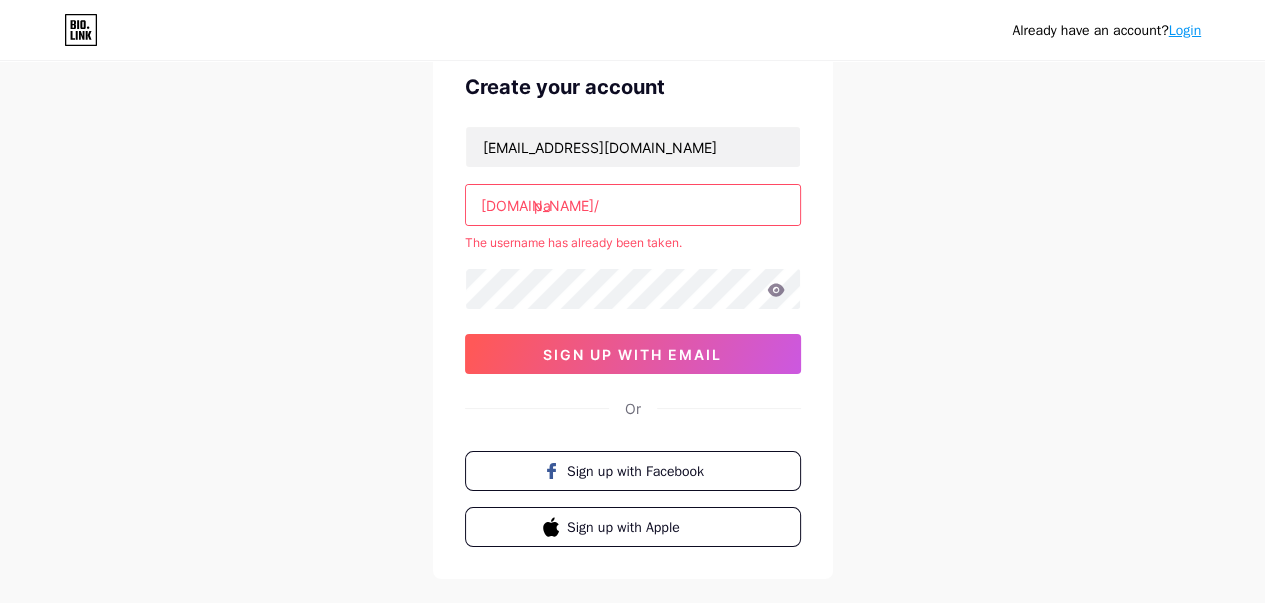 type on "p" 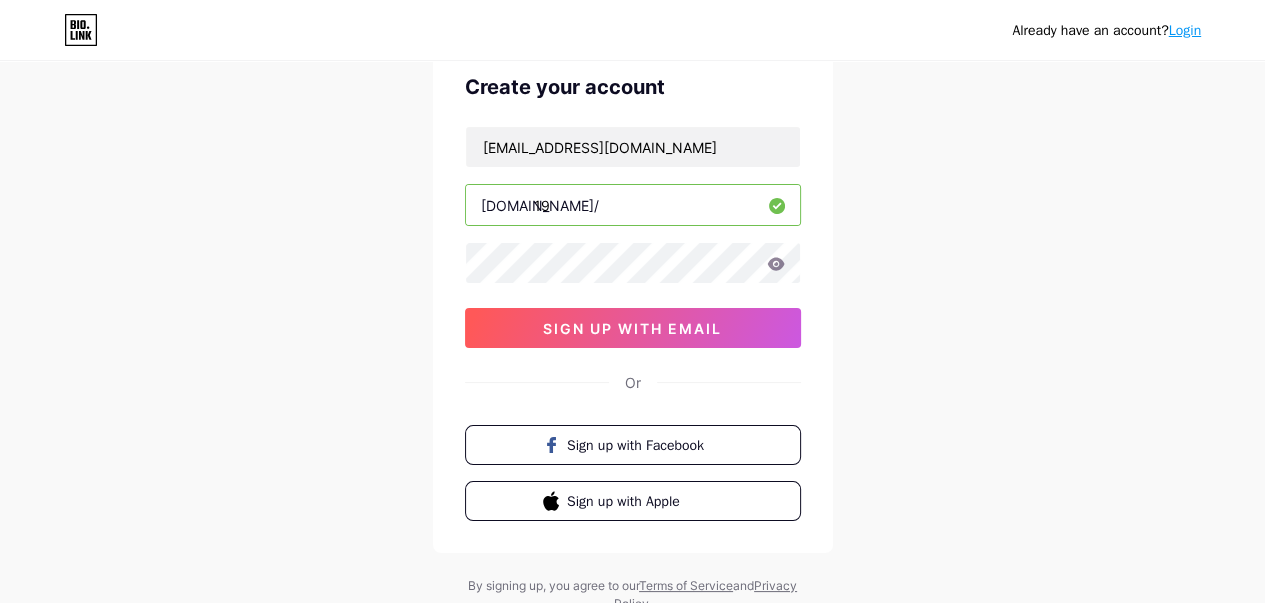 type on "1" 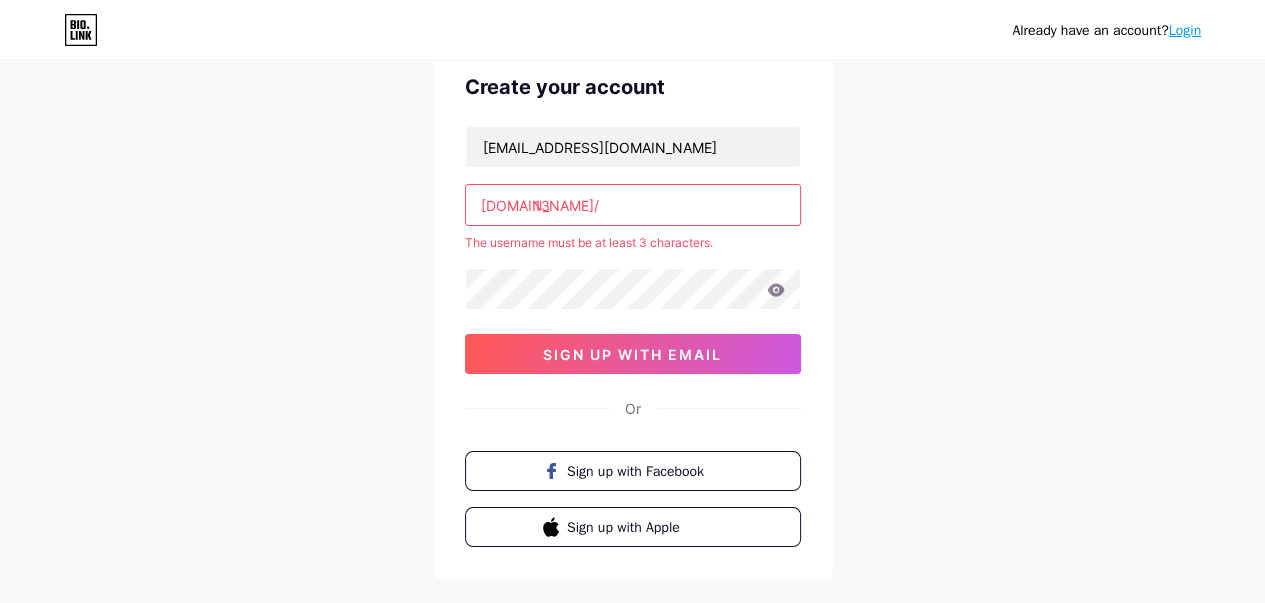 type on "1" 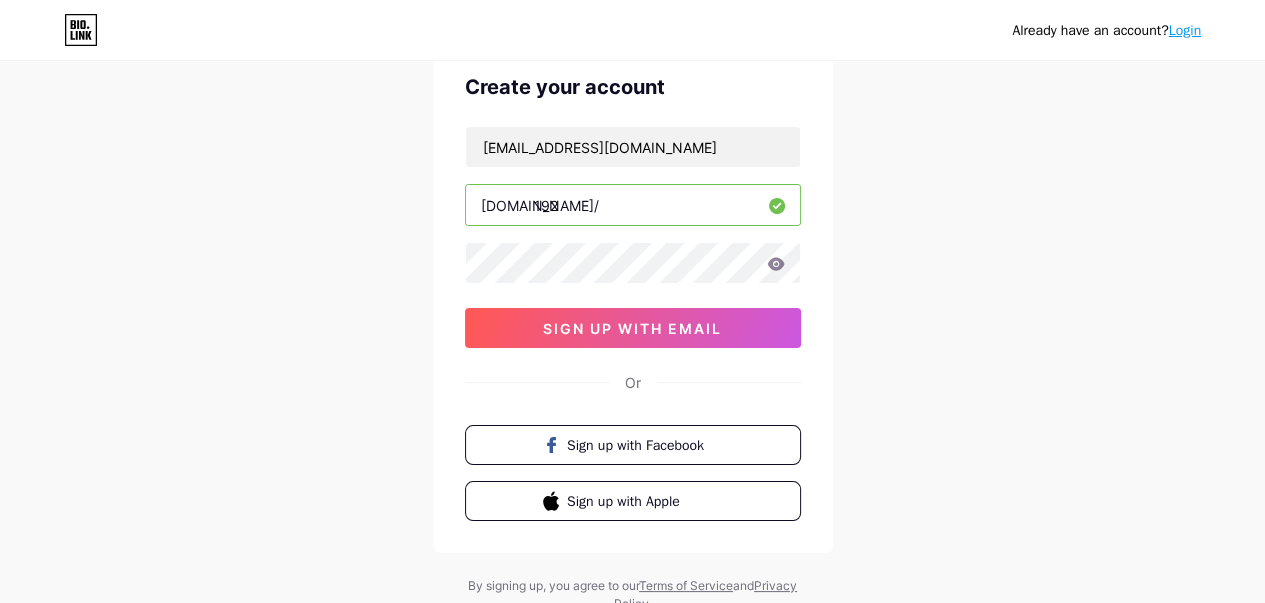 type on "192" 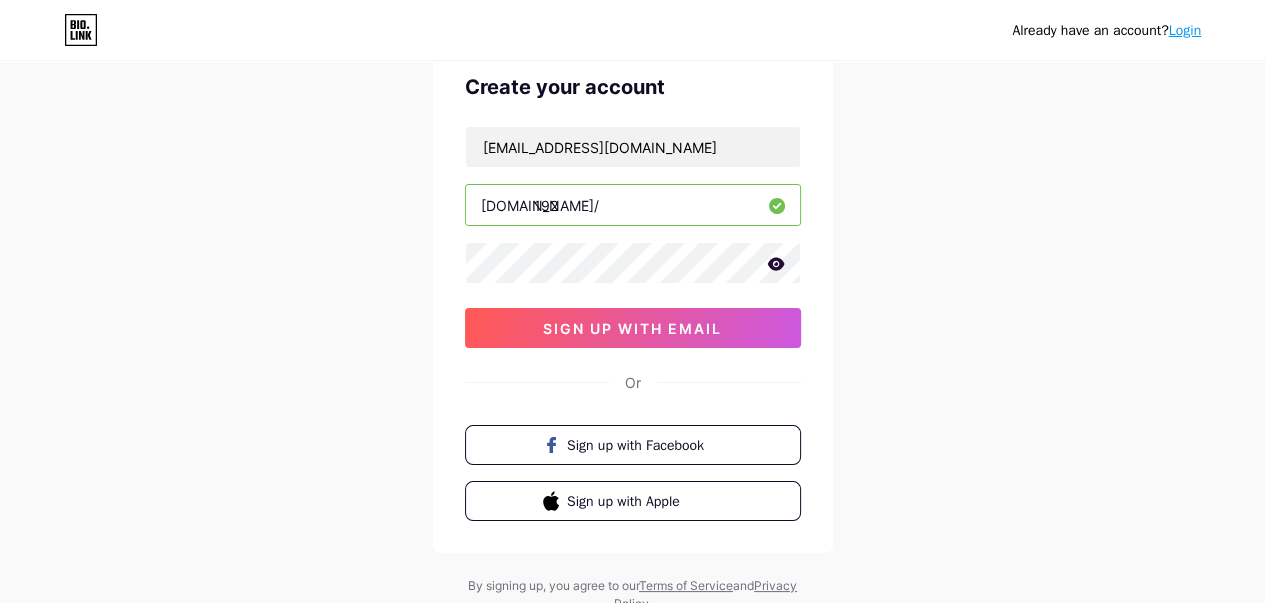 click 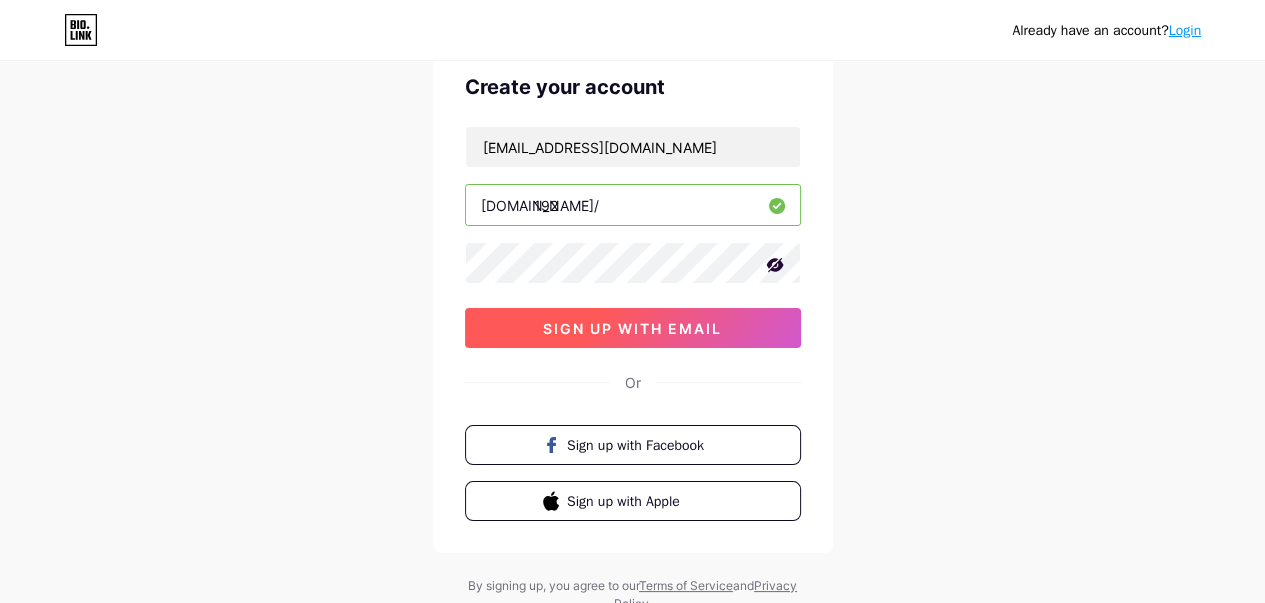 click on "sign up with email" at bounding box center (632, 328) 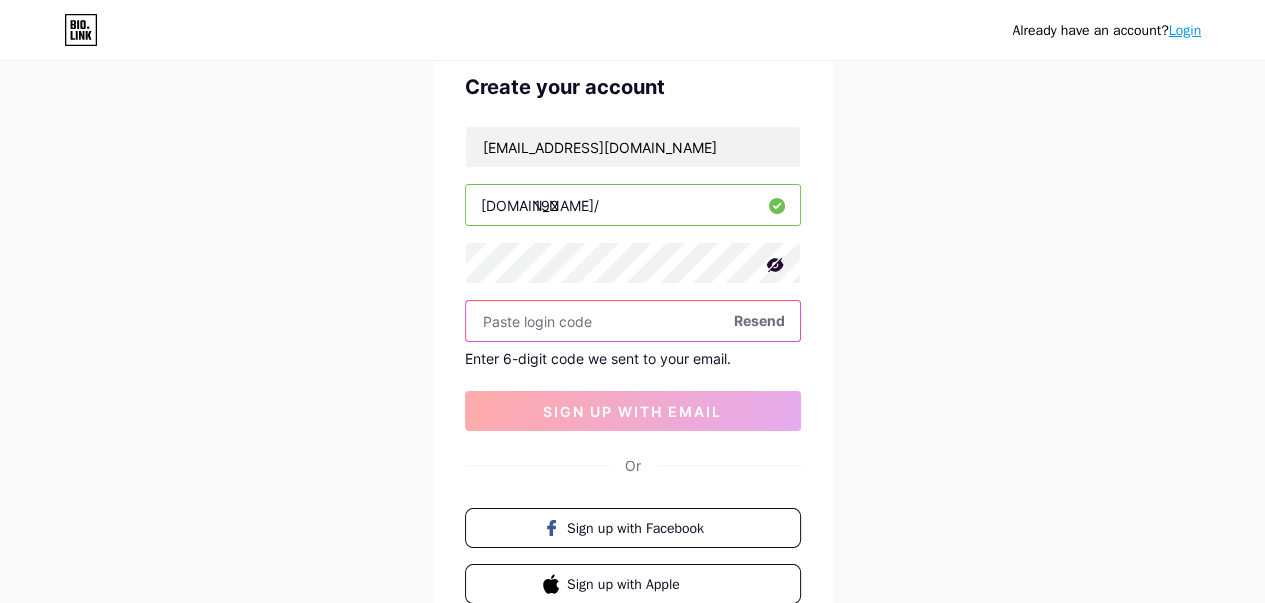 paste on "278385" 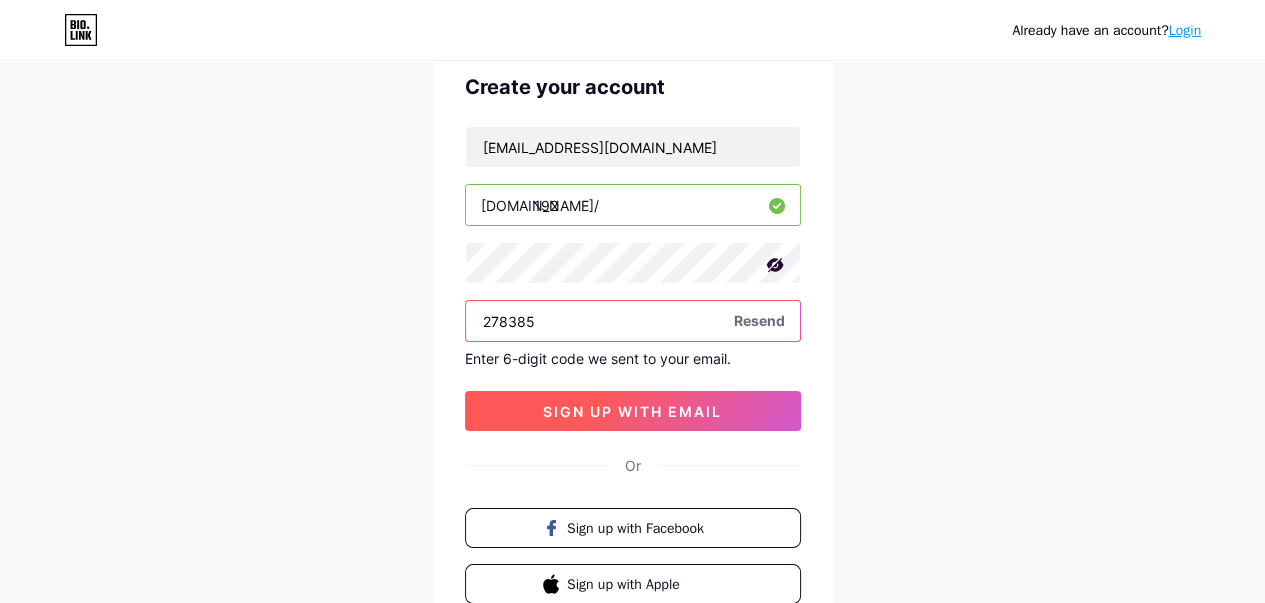 type on "278385" 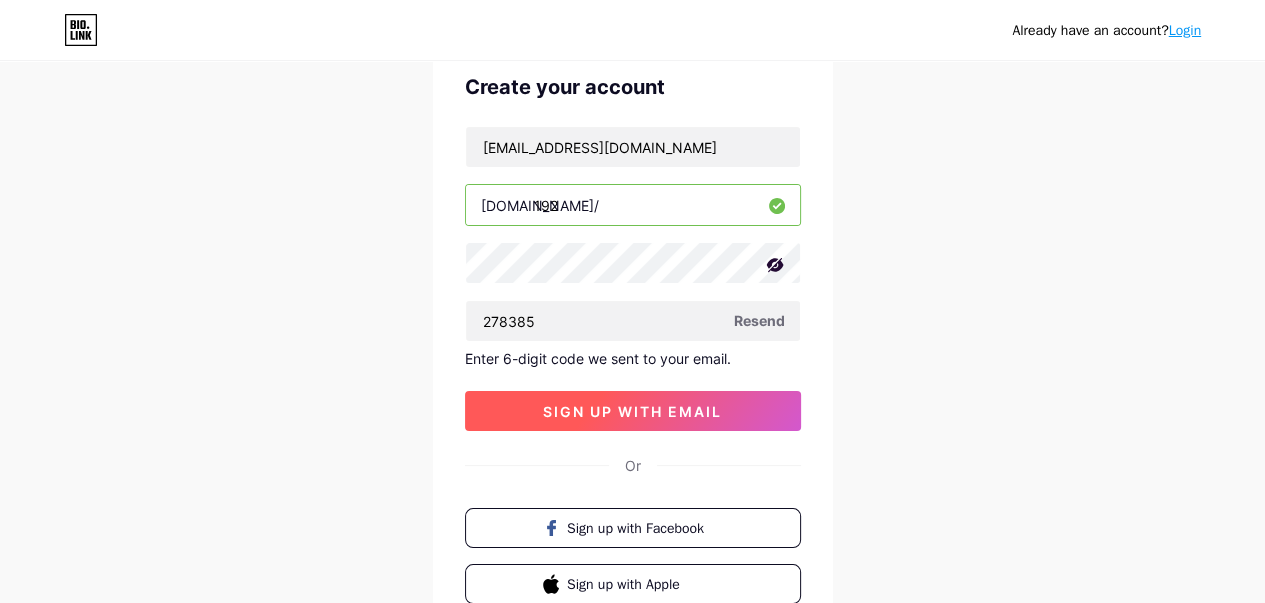 click on "sign up with email" at bounding box center [632, 411] 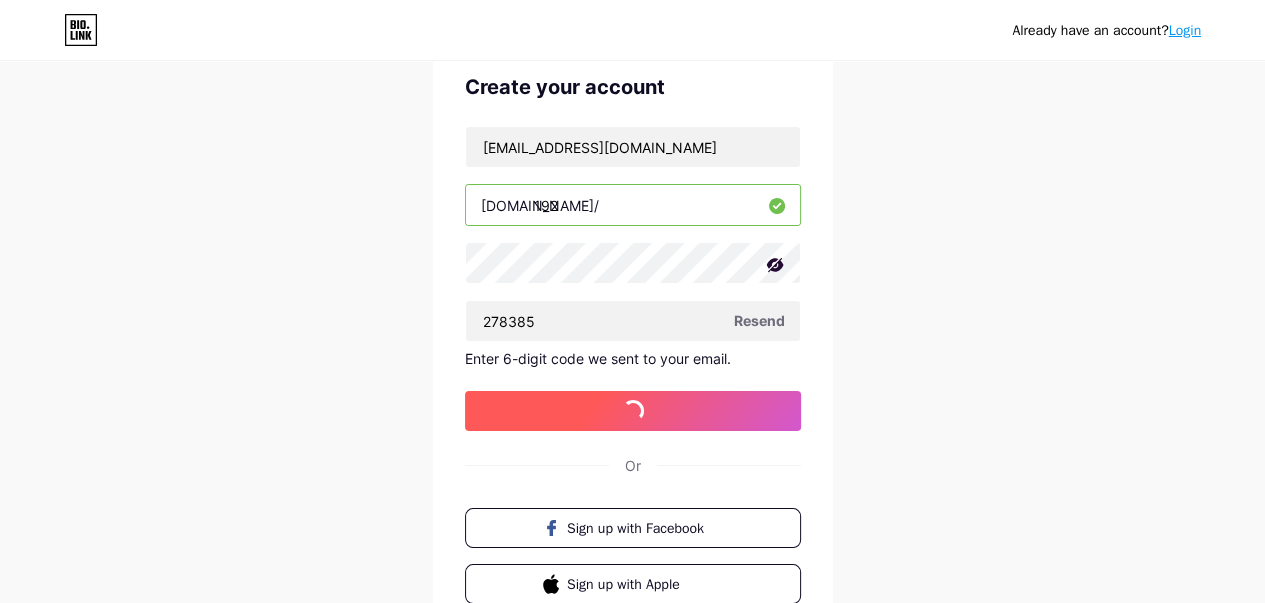 scroll, scrollTop: 0, scrollLeft: 0, axis: both 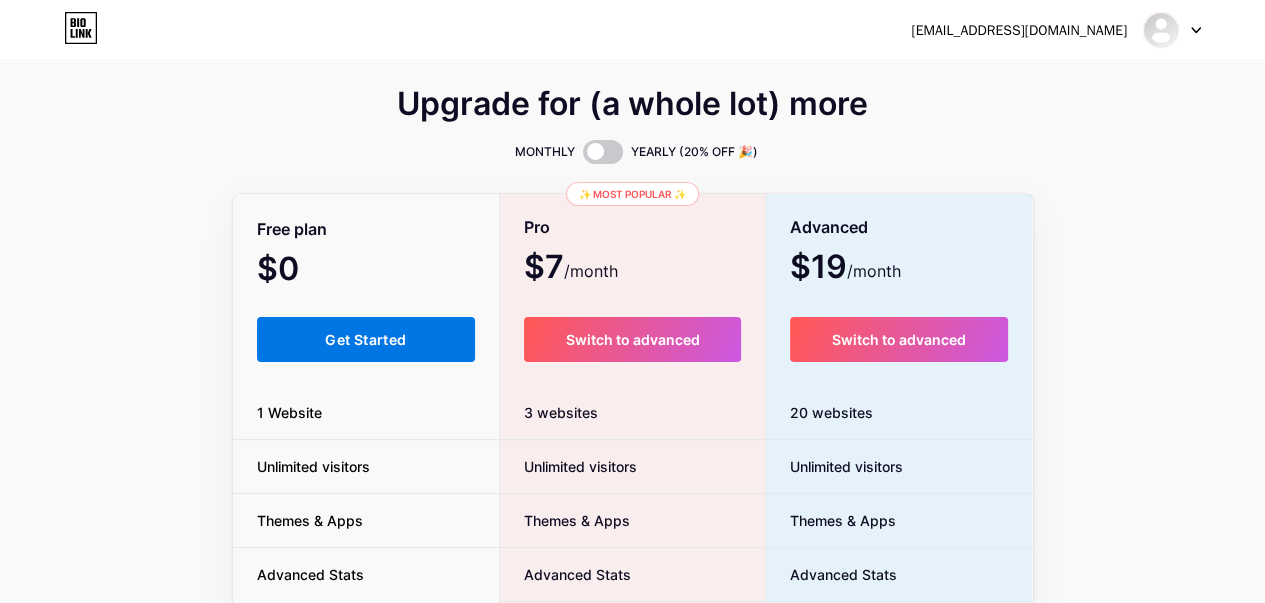 click on "Get Started" at bounding box center [365, 339] 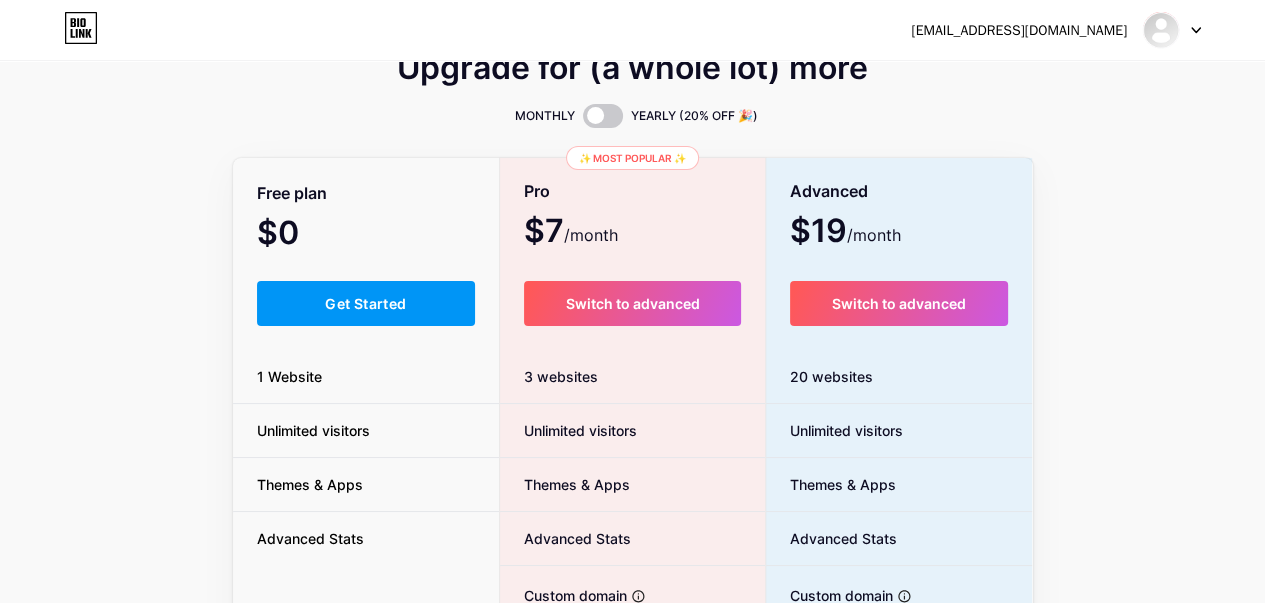 scroll, scrollTop: 0, scrollLeft: 0, axis: both 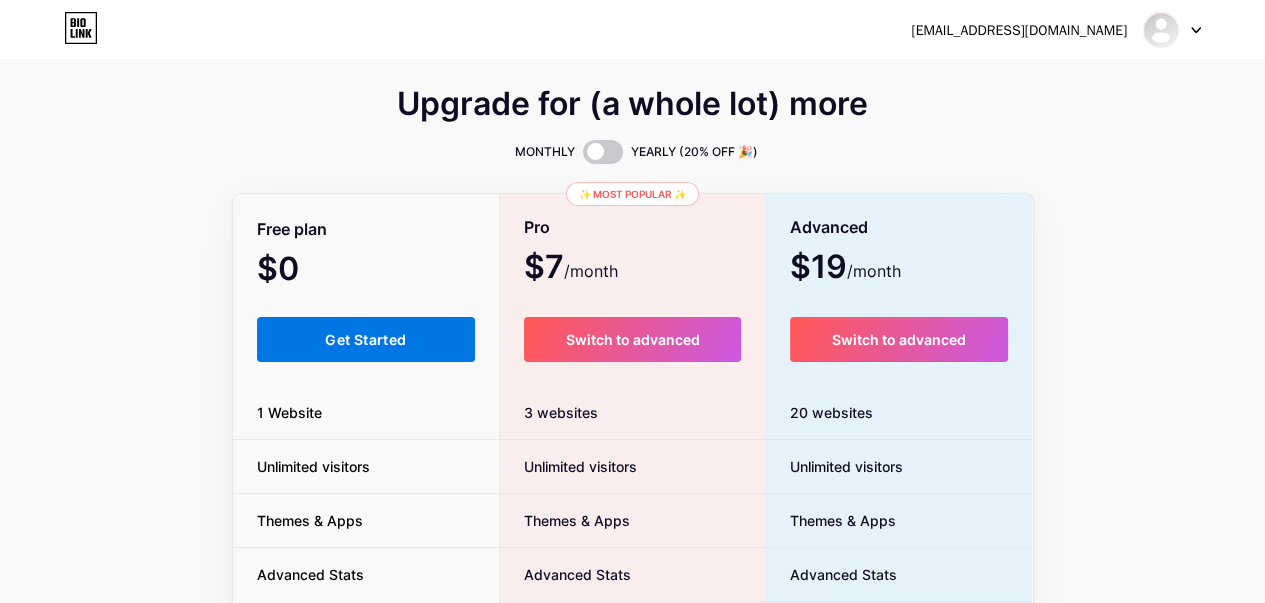 click on "Get Started" at bounding box center [365, 339] 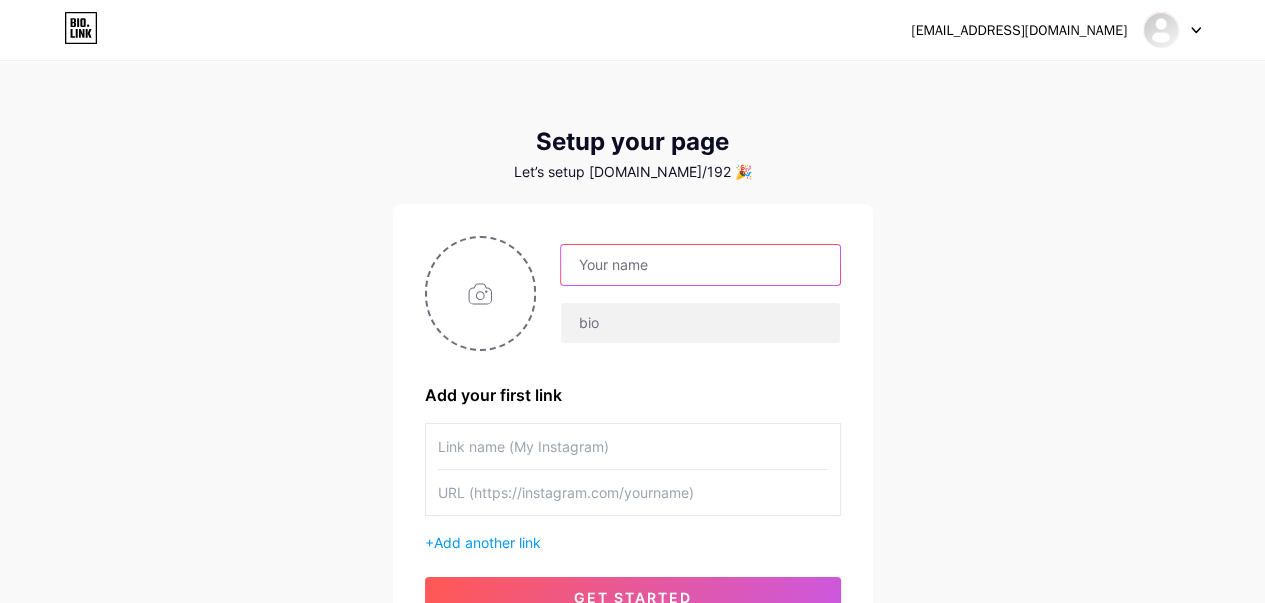 click at bounding box center [700, 265] 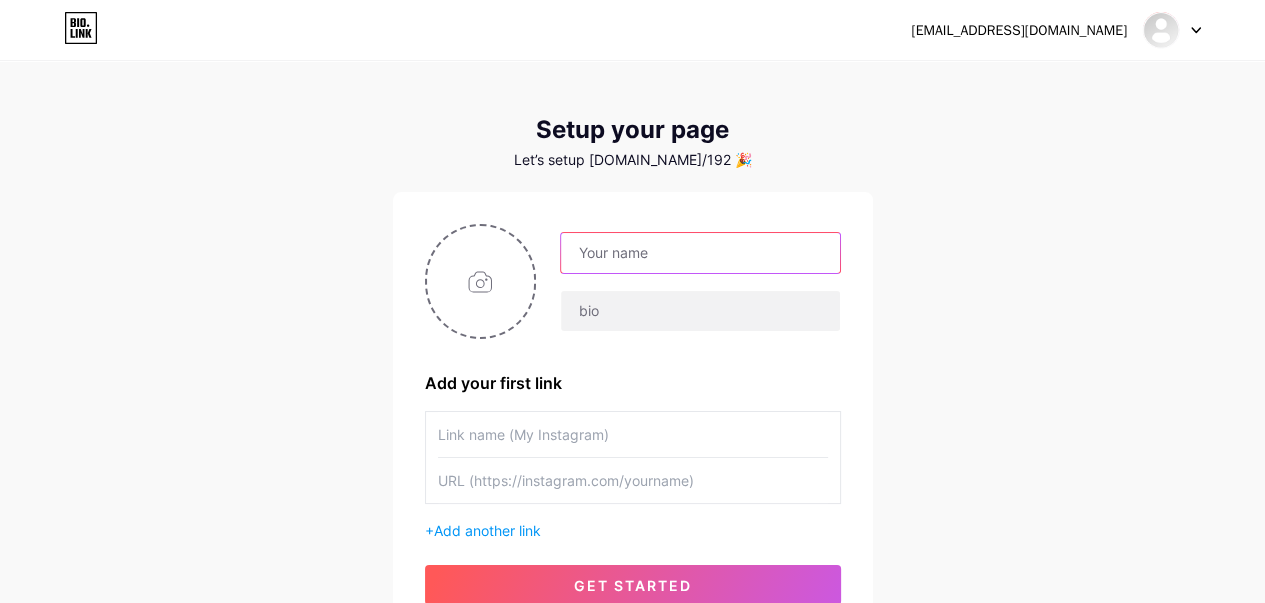 scroll, scrollTop: 0, scrollLeft: 0, axis: both 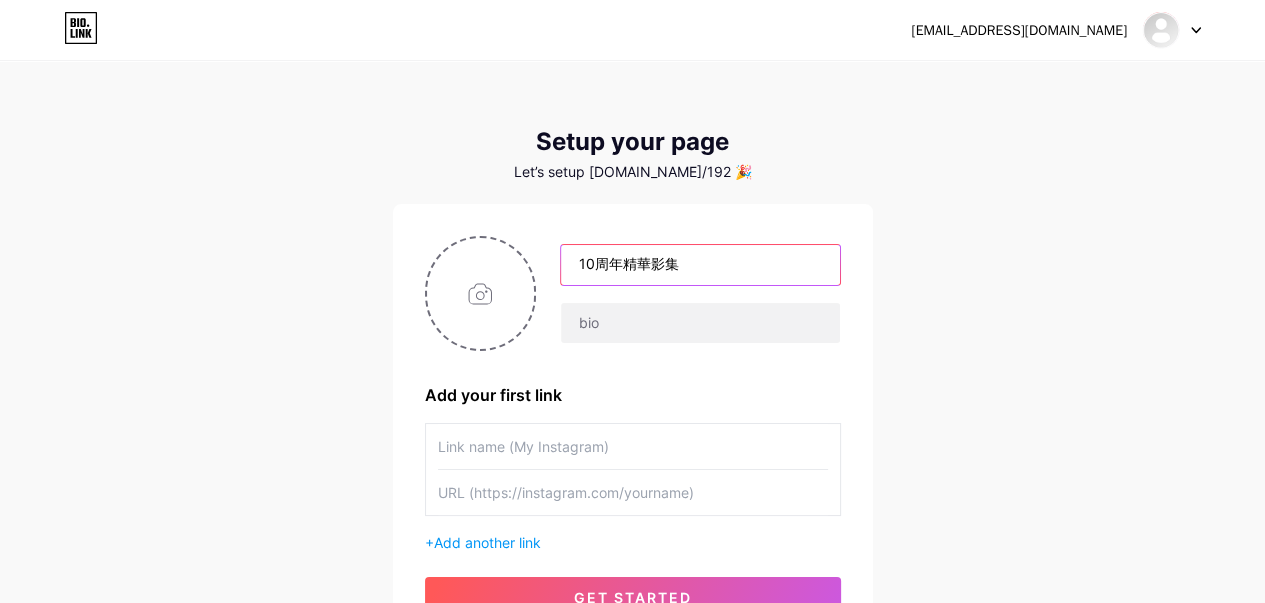 click on "10周年精華影集" at bounding box center (700, 265) 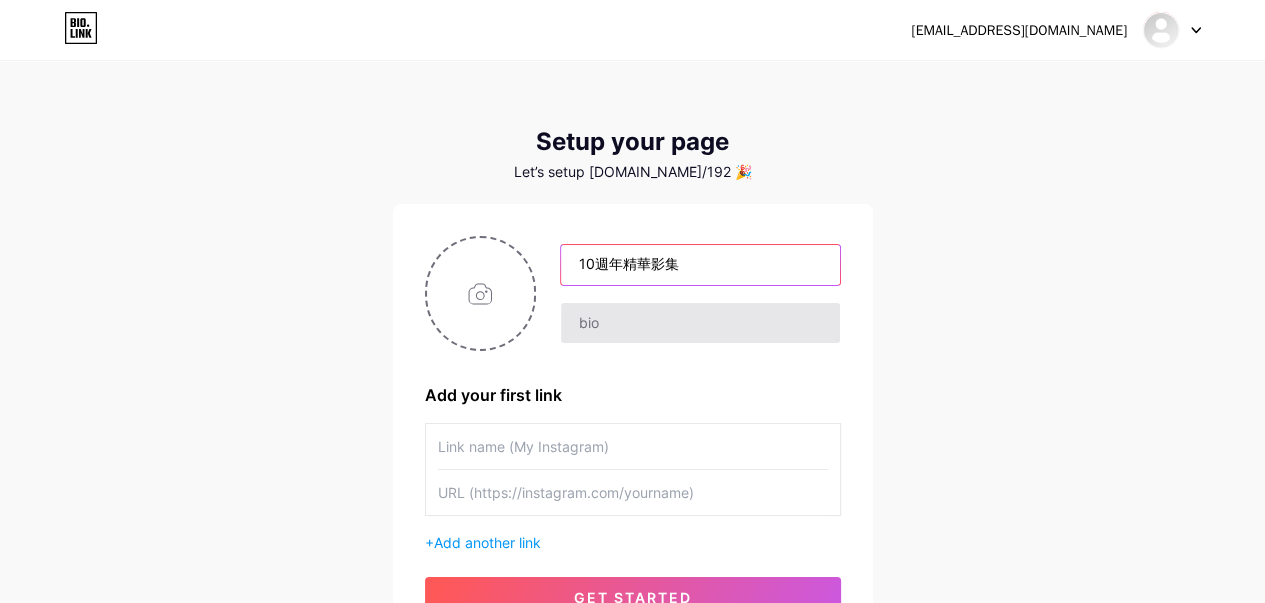 type on "10週年精華影集" 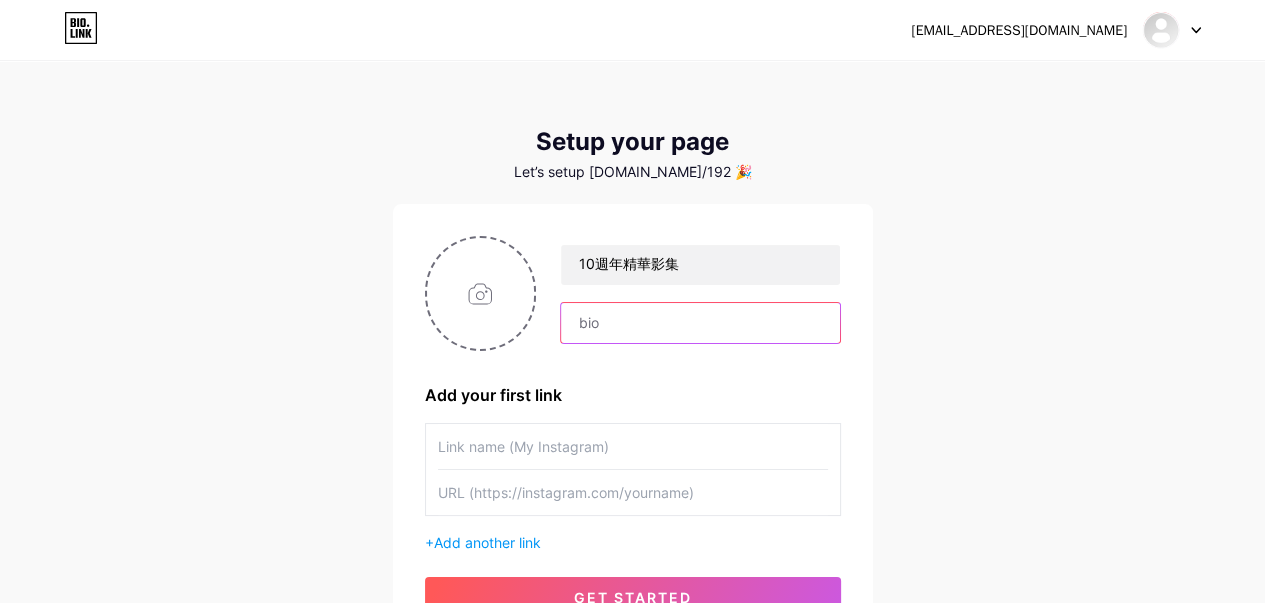 click at bounding box center (700, 323) 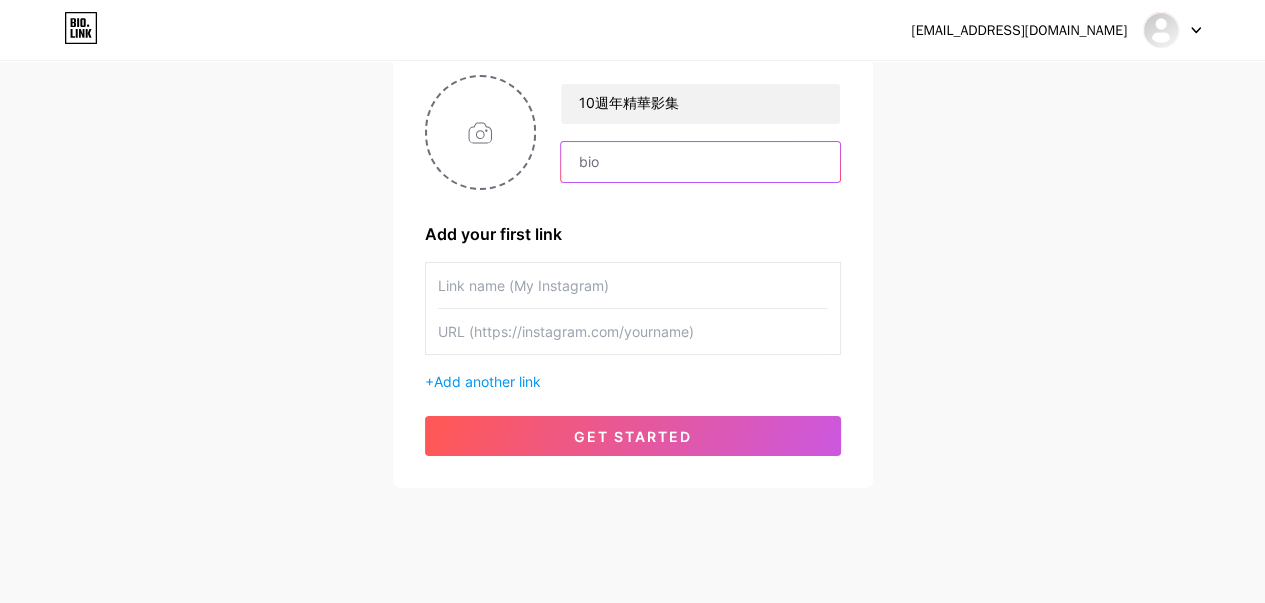 scroll, scrollTop: 150, scrollLeft: 0, axis: vertical 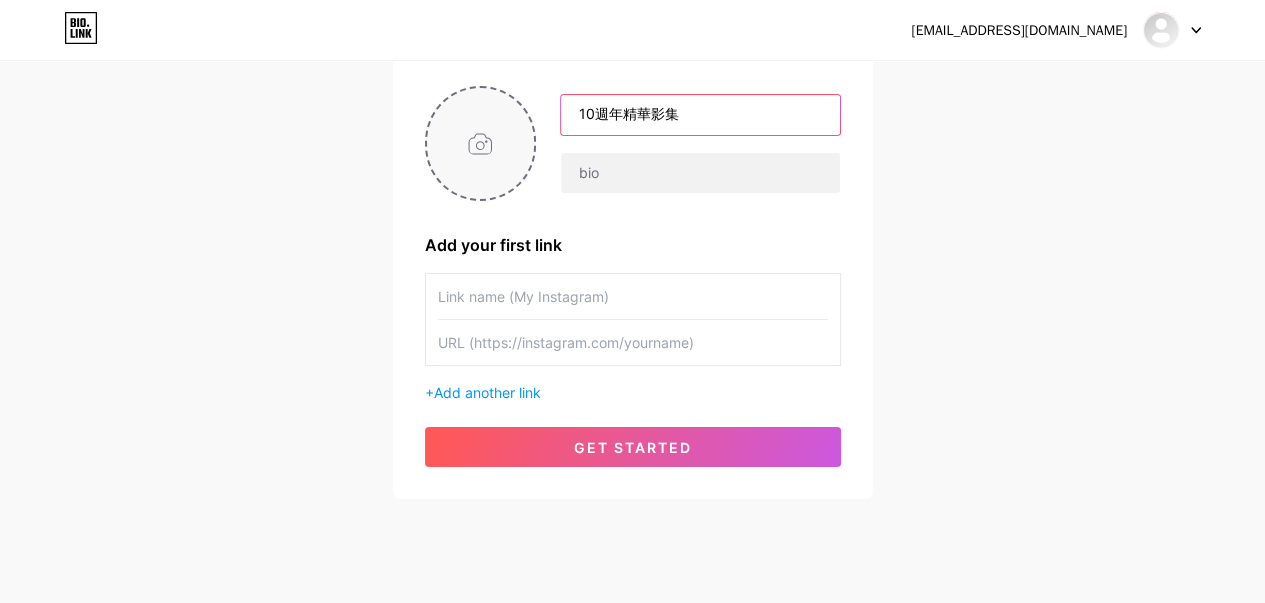 drag, startPoint x: 698, startPoint y: 125, endPoint x: 516, endPoint y: 117, distance: 182.17574 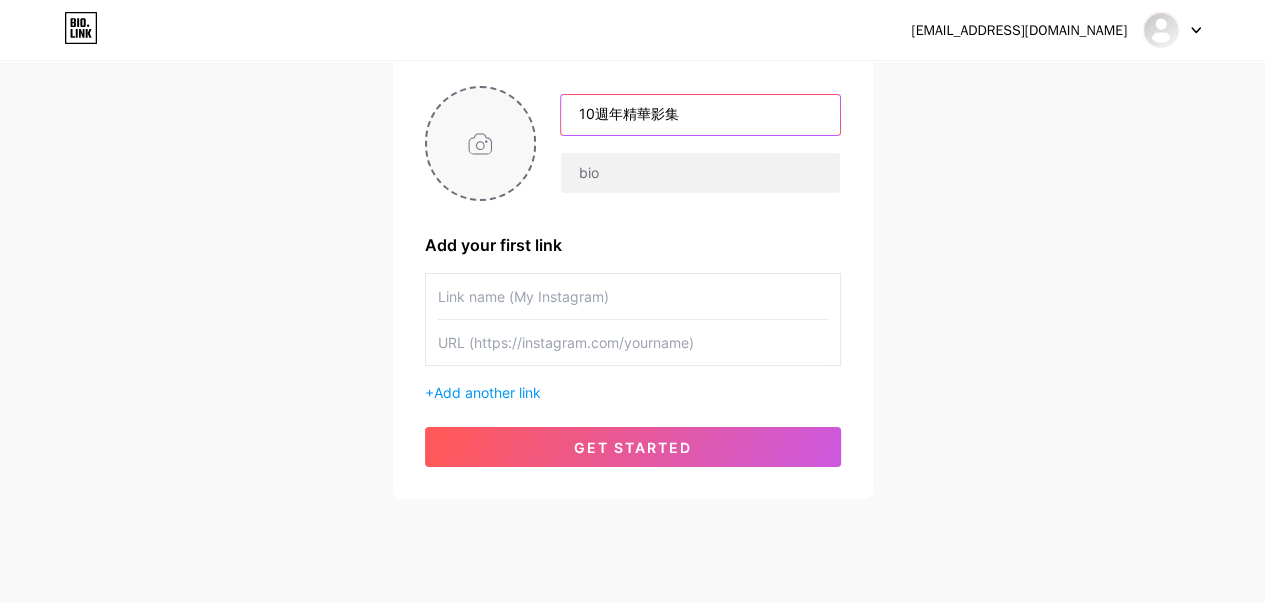 click on "10週年精華影集" at bounding box center [633, 143] 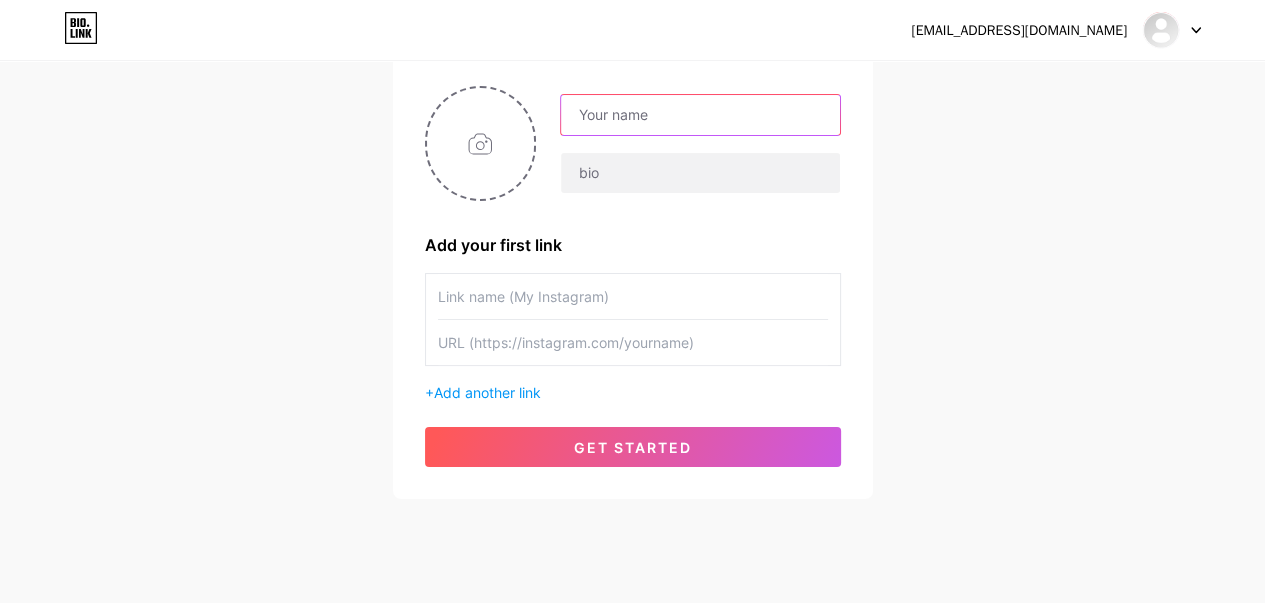 paste on "10週年精華影集" 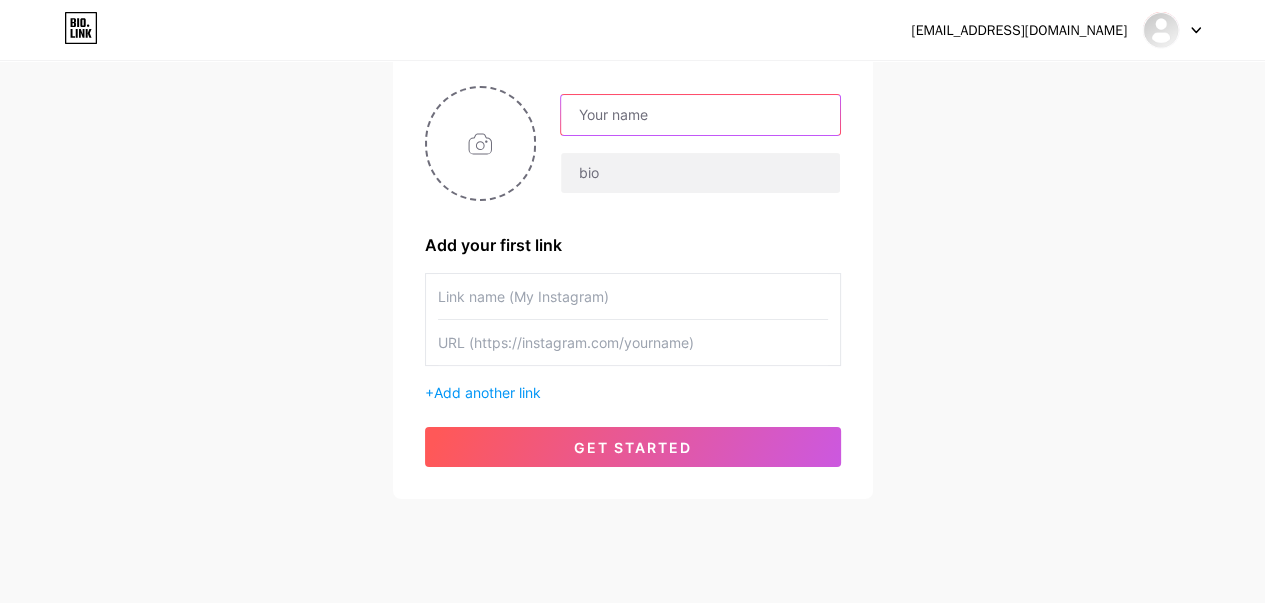 type on "10週年精華影集" 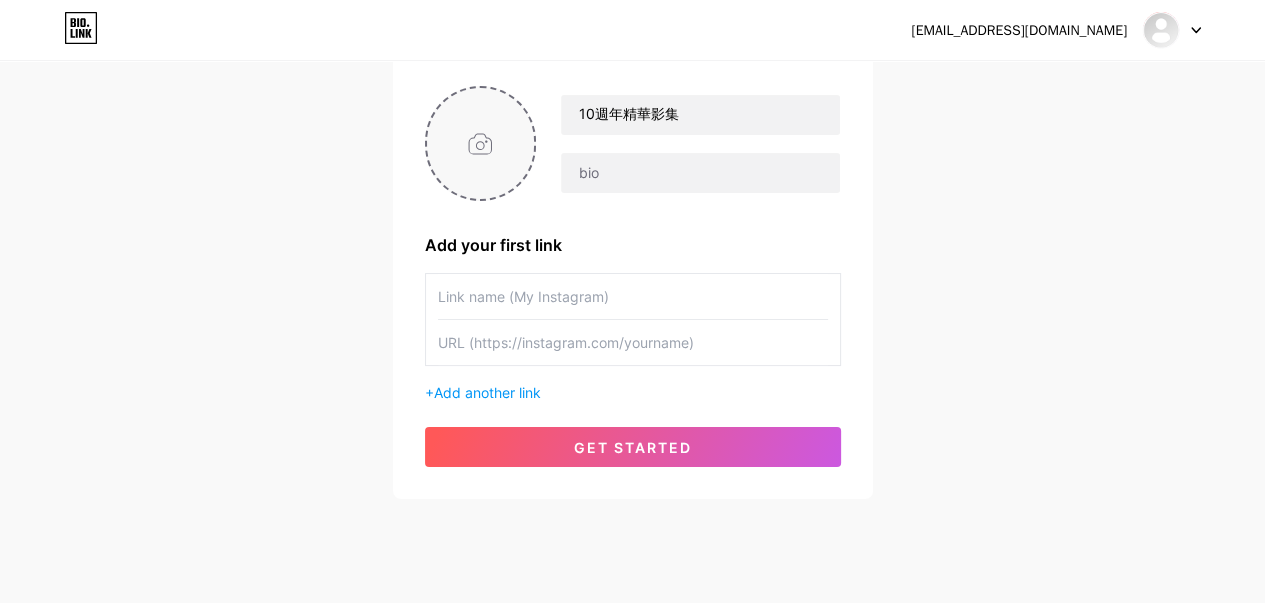 click at bounding box center (481, 143) 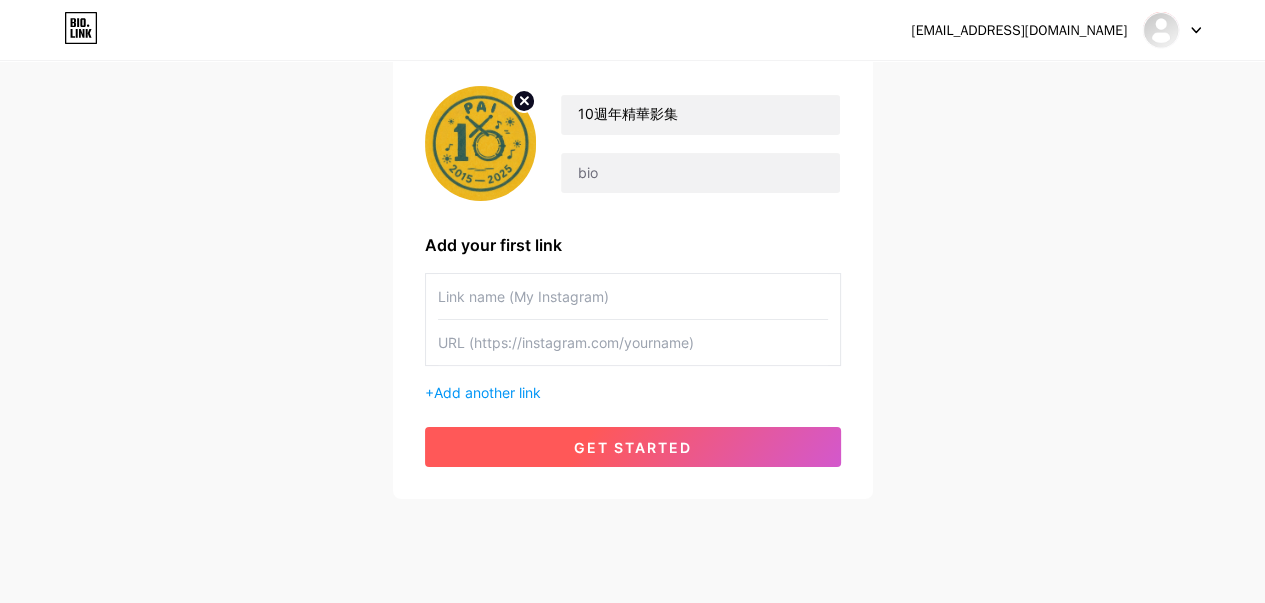 click on "get started" at bounding box center (633, 447) 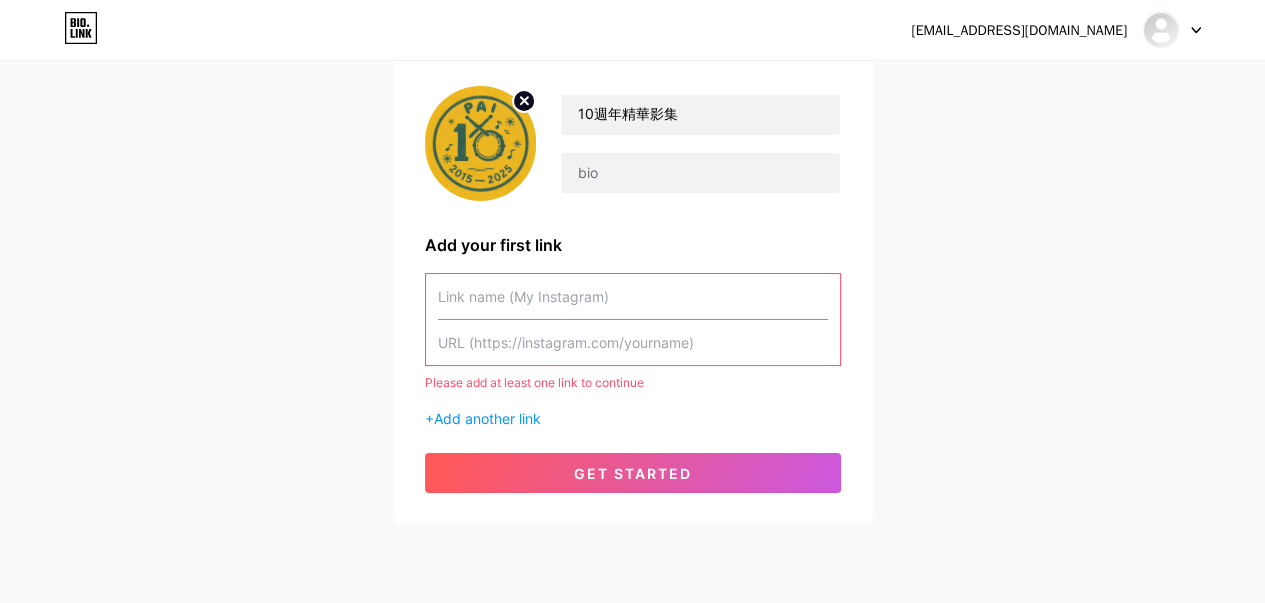click at bounding box center [633, 296] 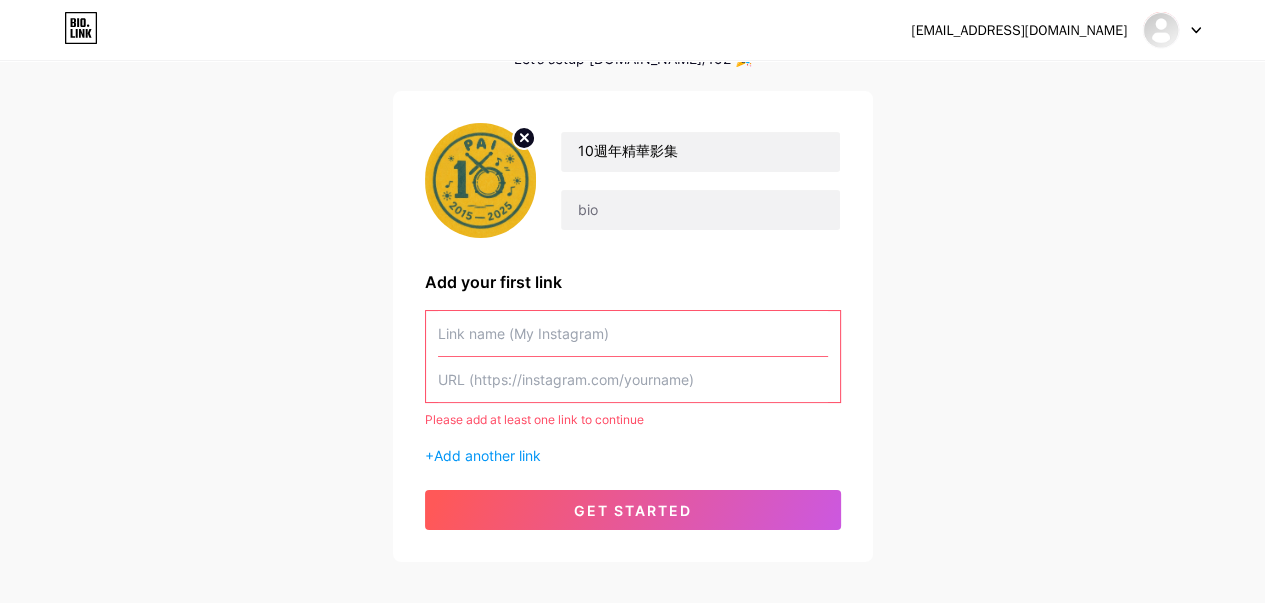 scroll, scrollTop: 116, scrollLeft: 0, axis: vertical 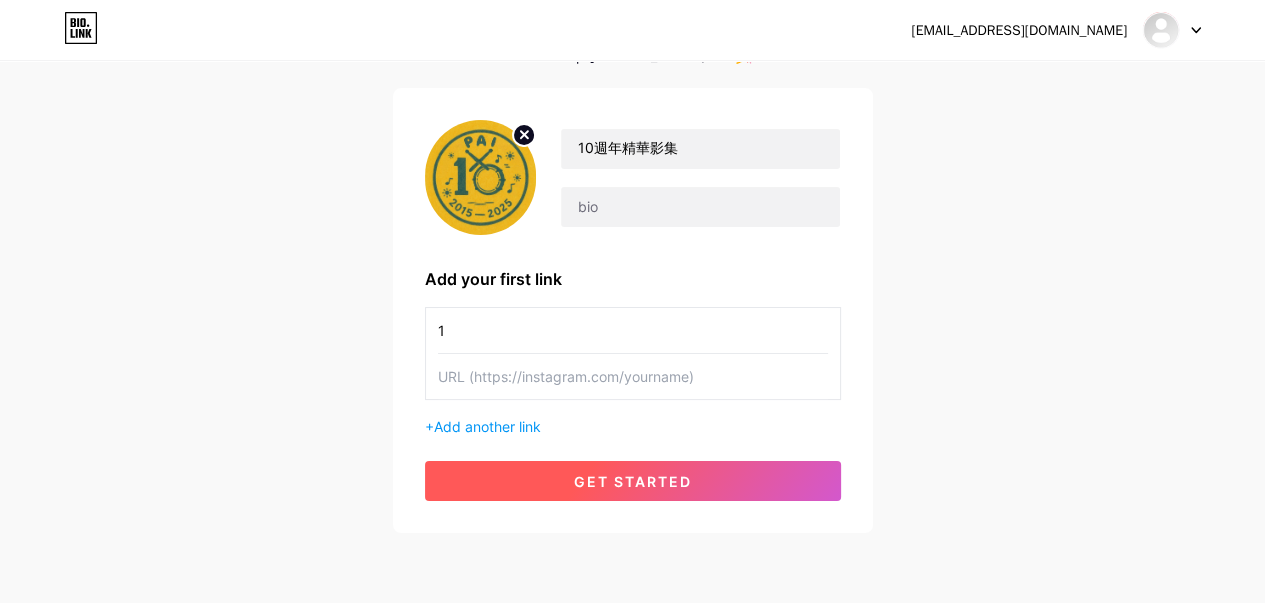 type on "1" 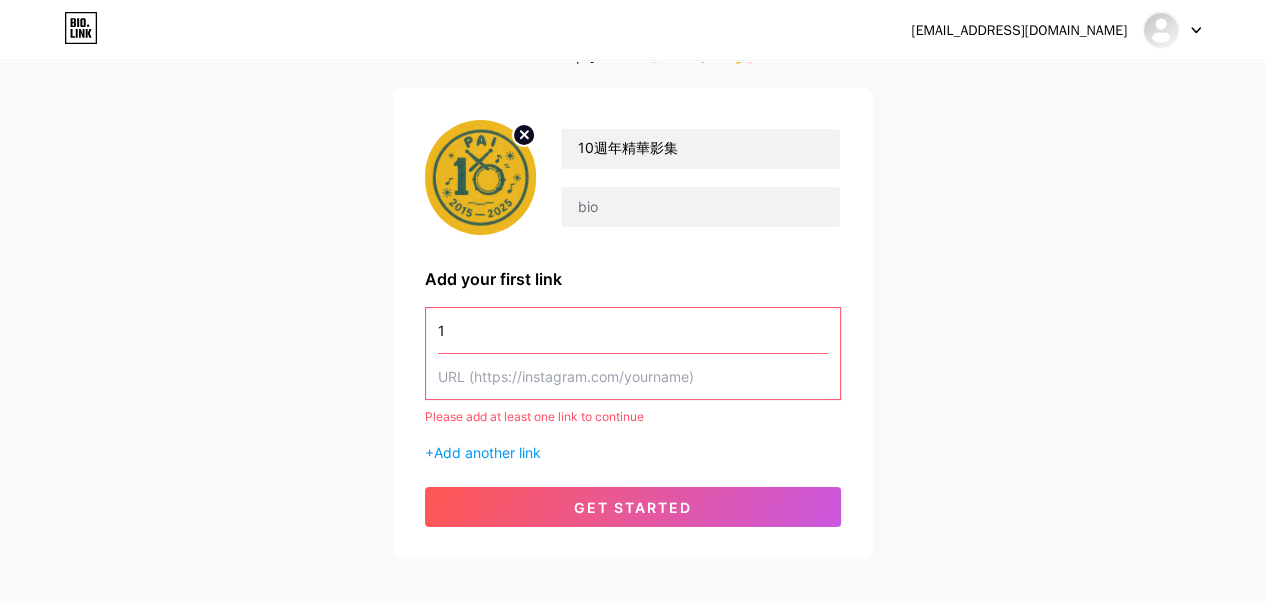 click on "1" at bounding box center [633, 330] 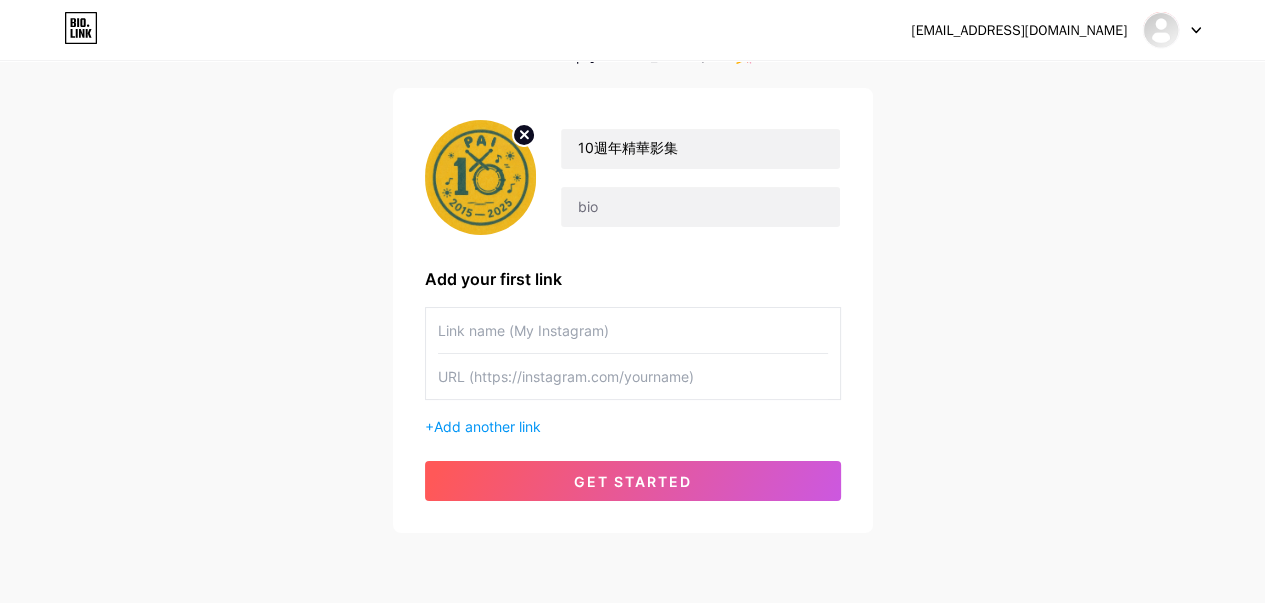 type 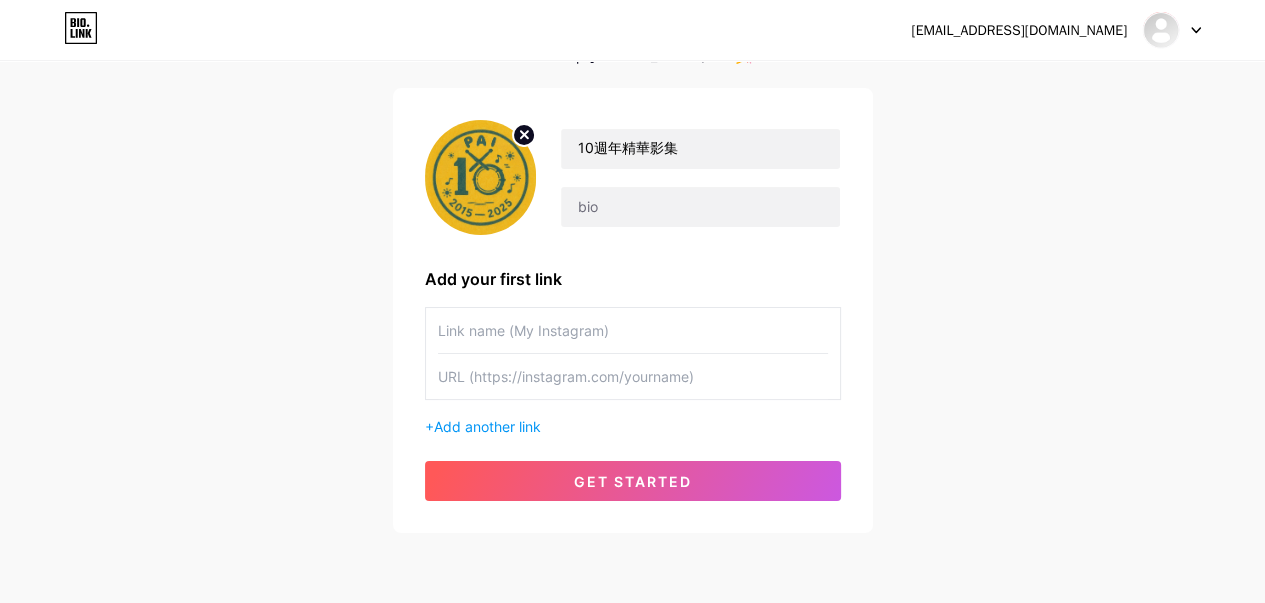 click at bounding box center (633, 376) 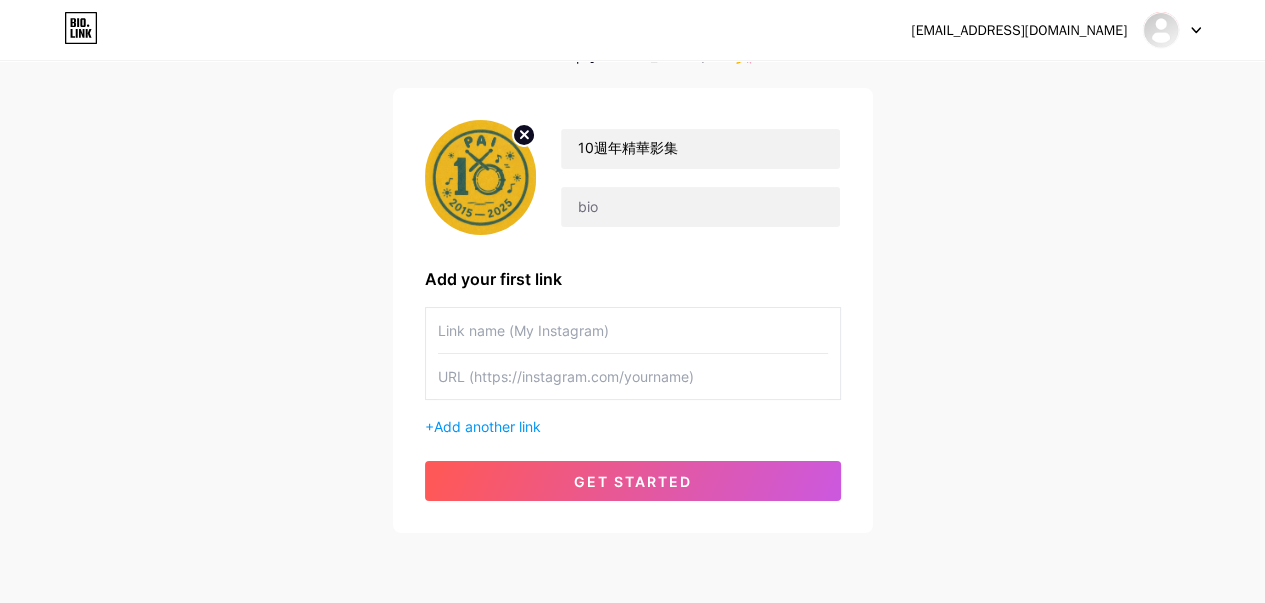 paste on "[URL][DOMAIN_NAME]" 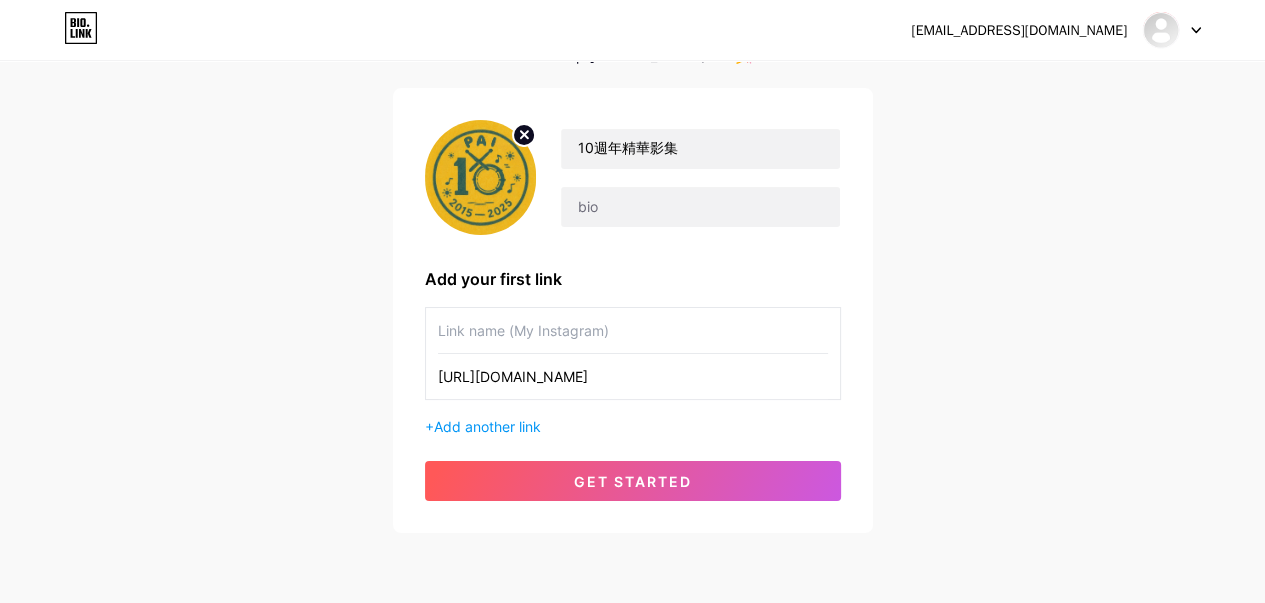 type on "[URL][DOMAIN_NAME]" 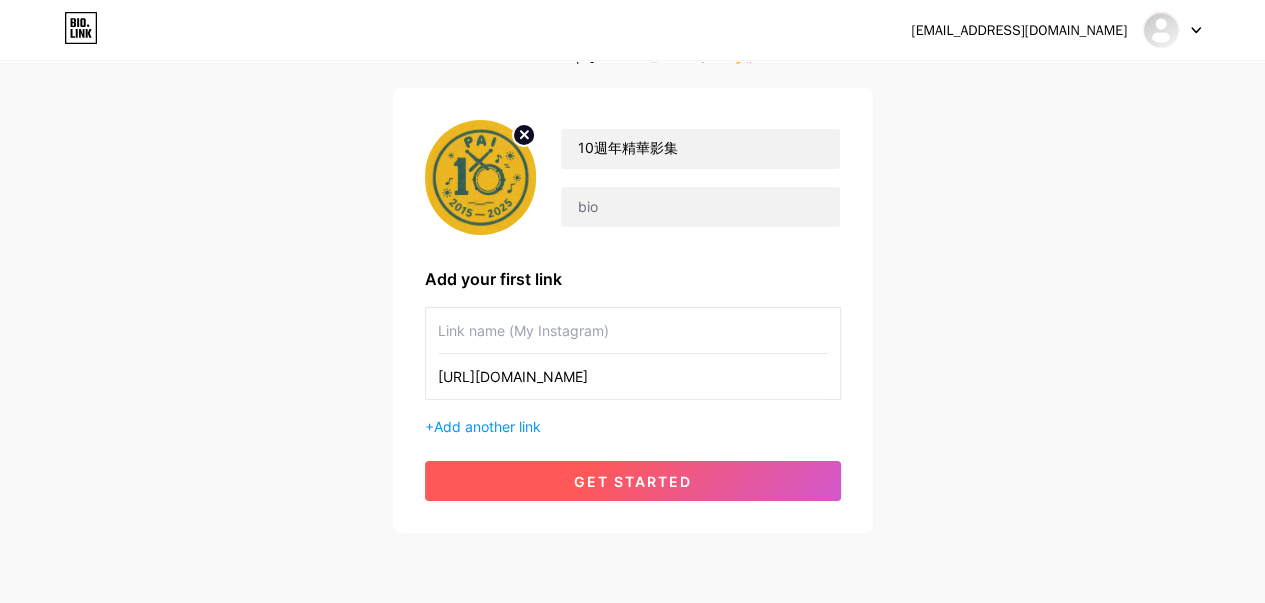 click on "get started" at bounding box center (633, 481) 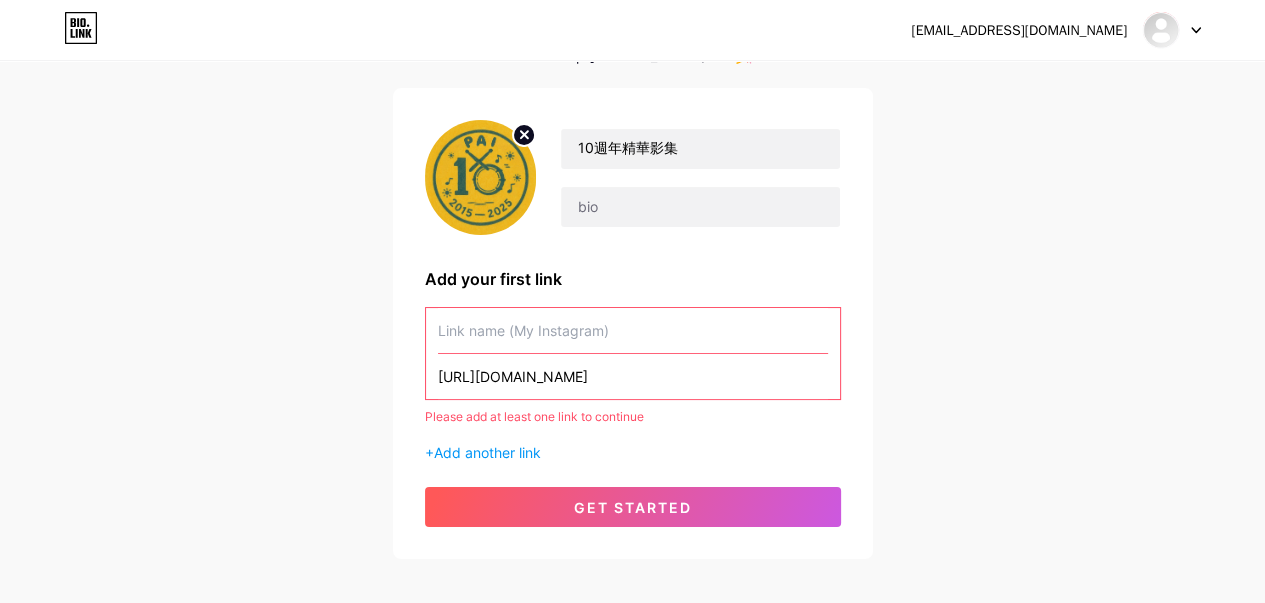 click at bounding box center (633, 330) 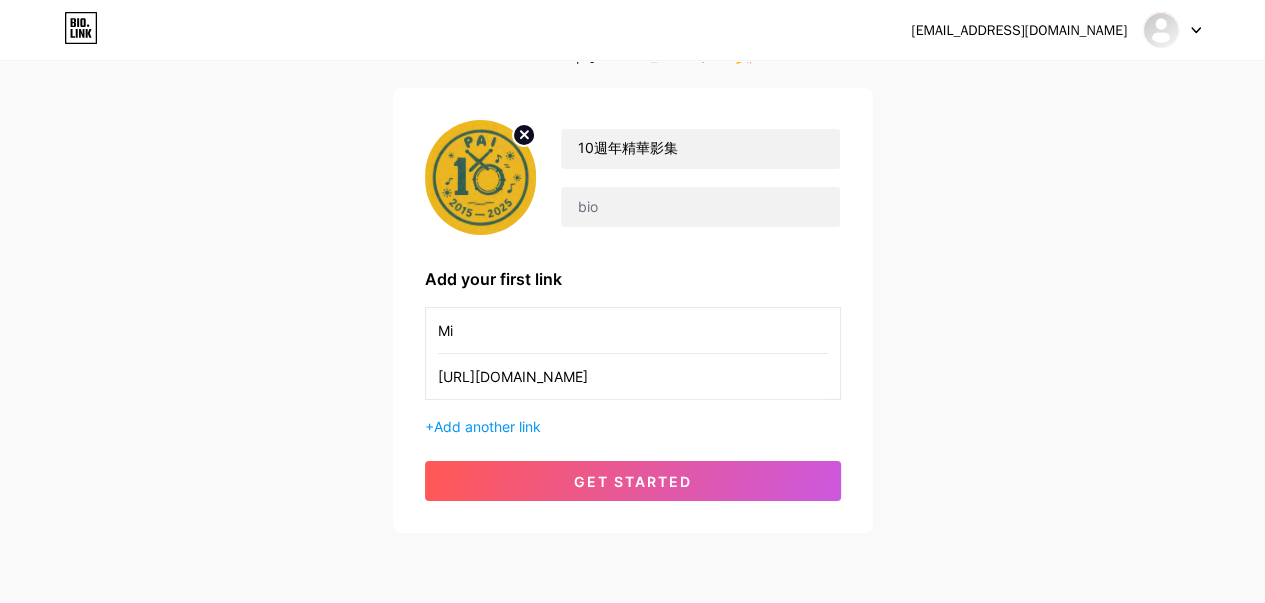 type on "M" 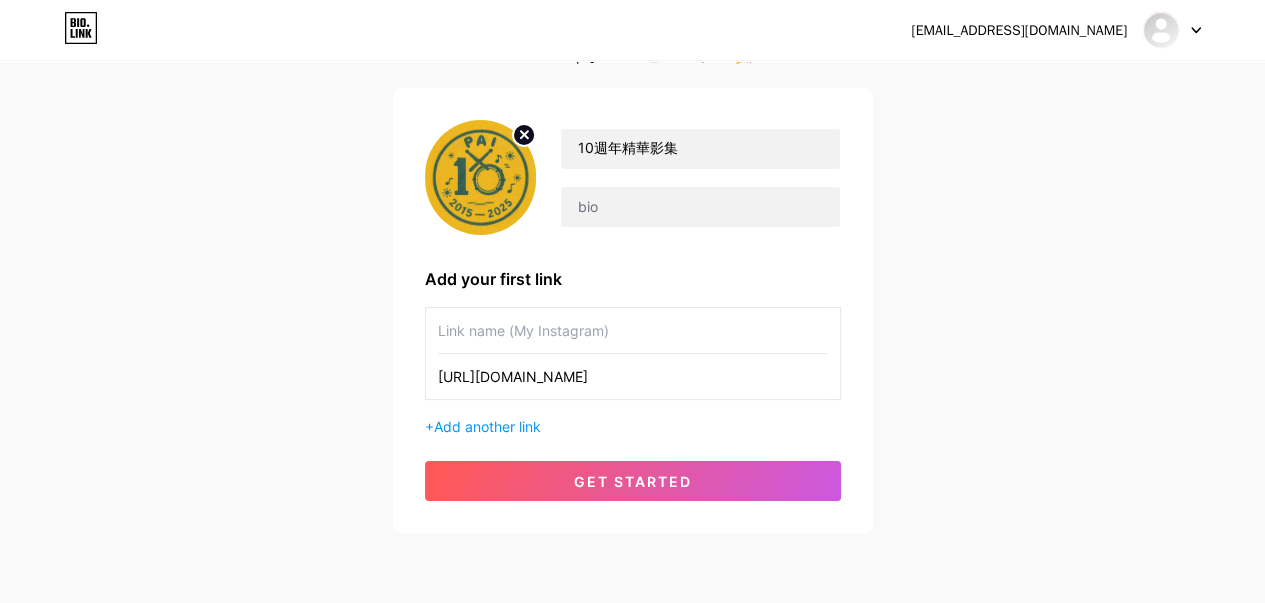 type on "m" 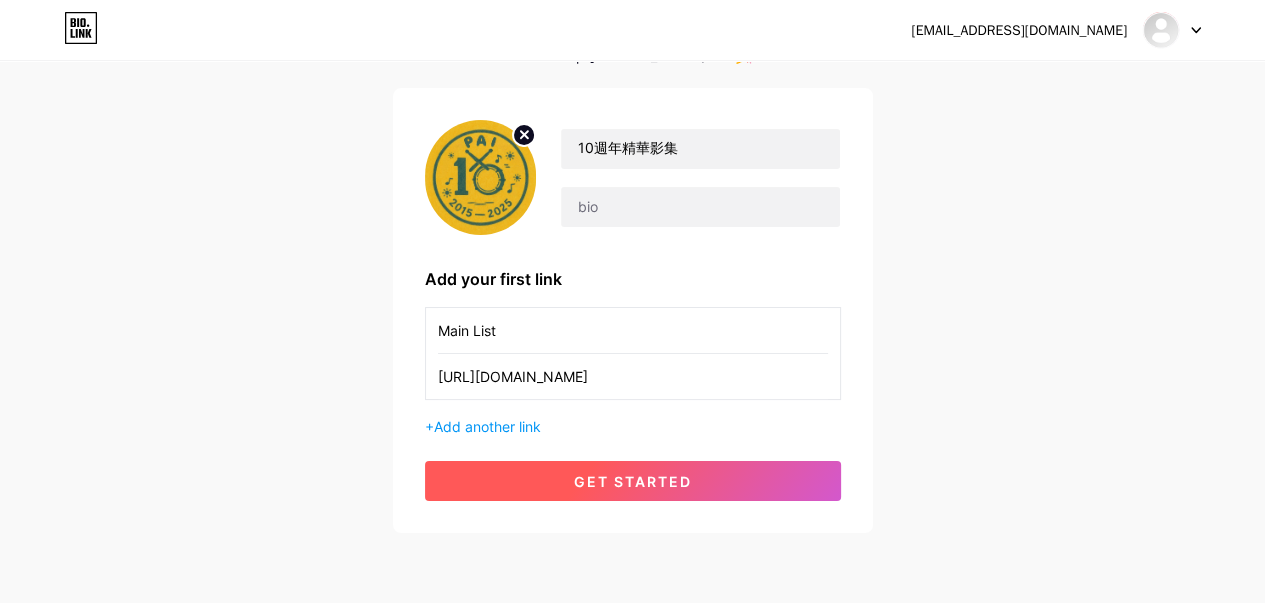 type on "Main List" 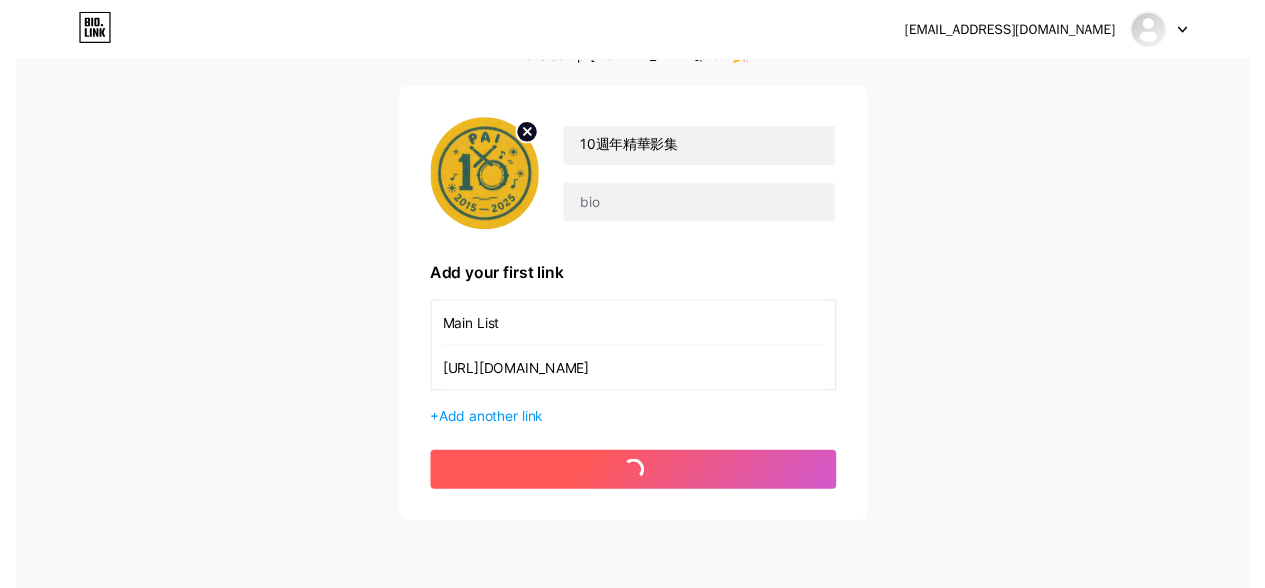 scroll, scrollTop: 0, scrollLeft: 0, axis: both 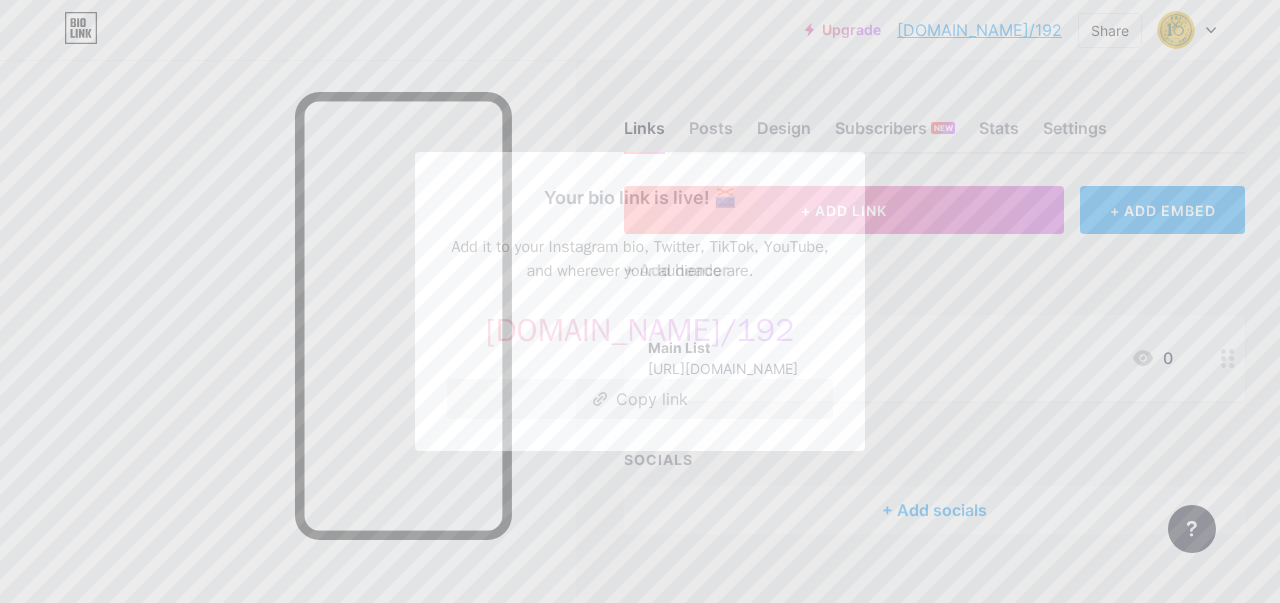 click on "Copy link" at bounding box center [640, 399] 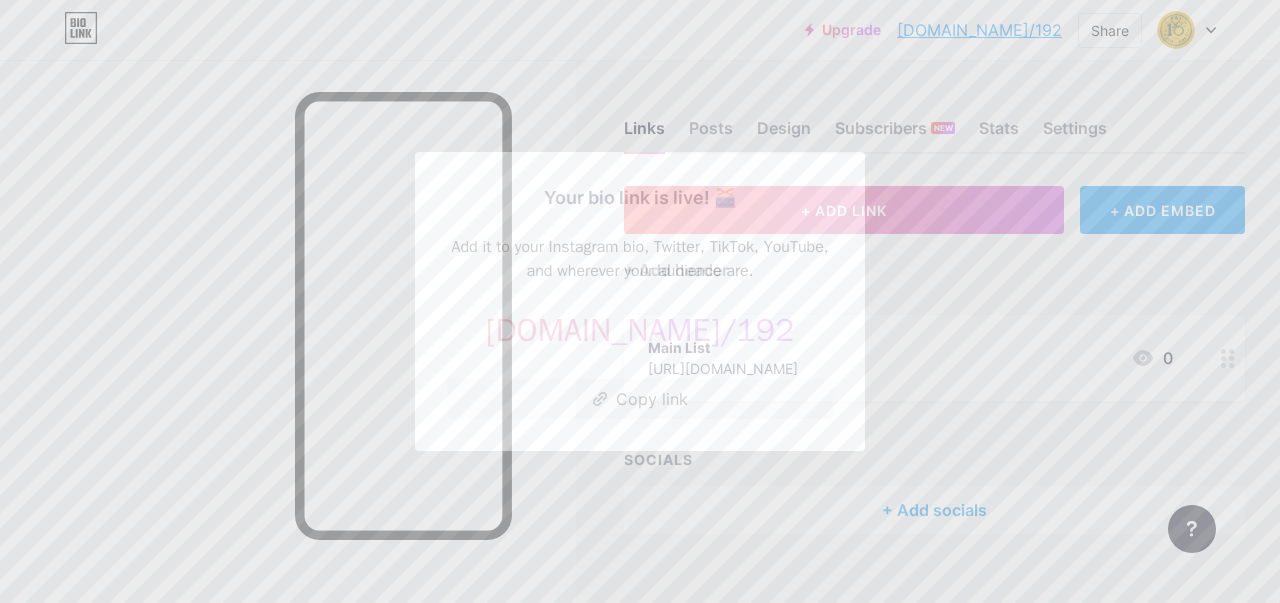 click at bounding box center (640, 301) 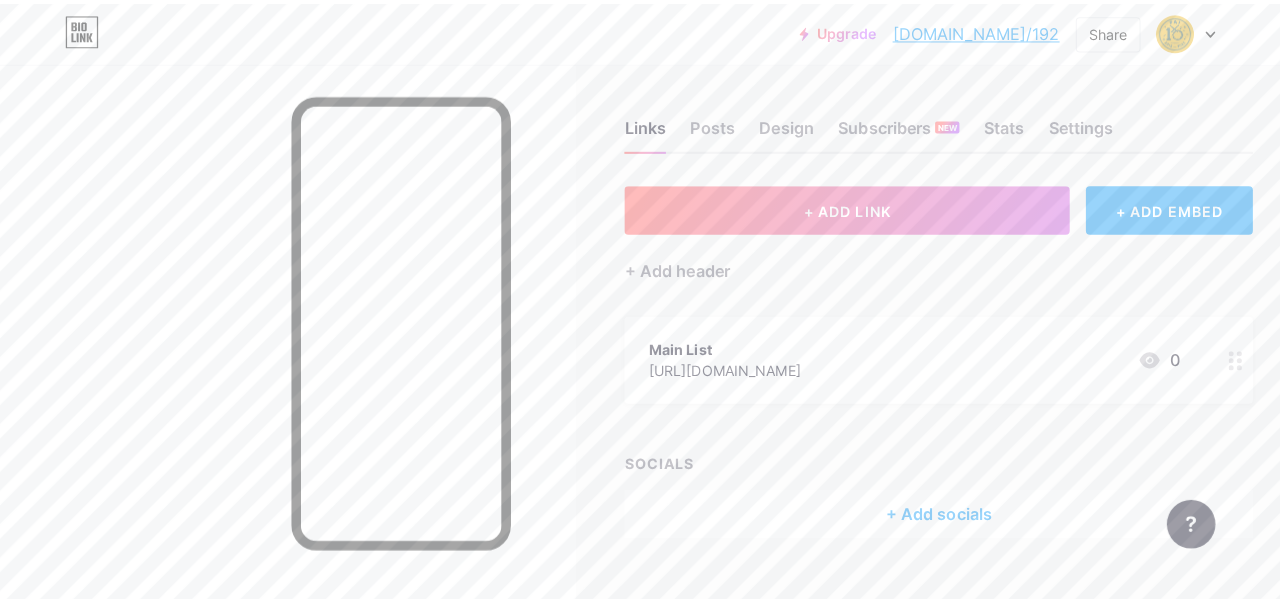 scroll, scrollTop: 0, scrollLeft: 0, axis: both 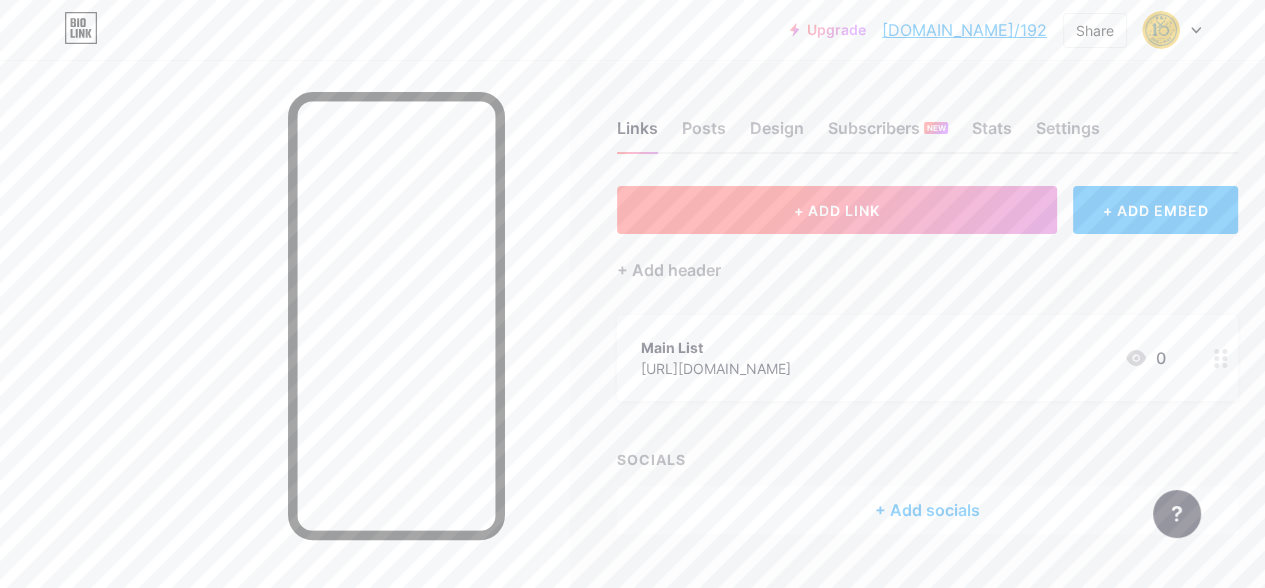 click on "+ ADD LINK" at bounding box center (837, 210) 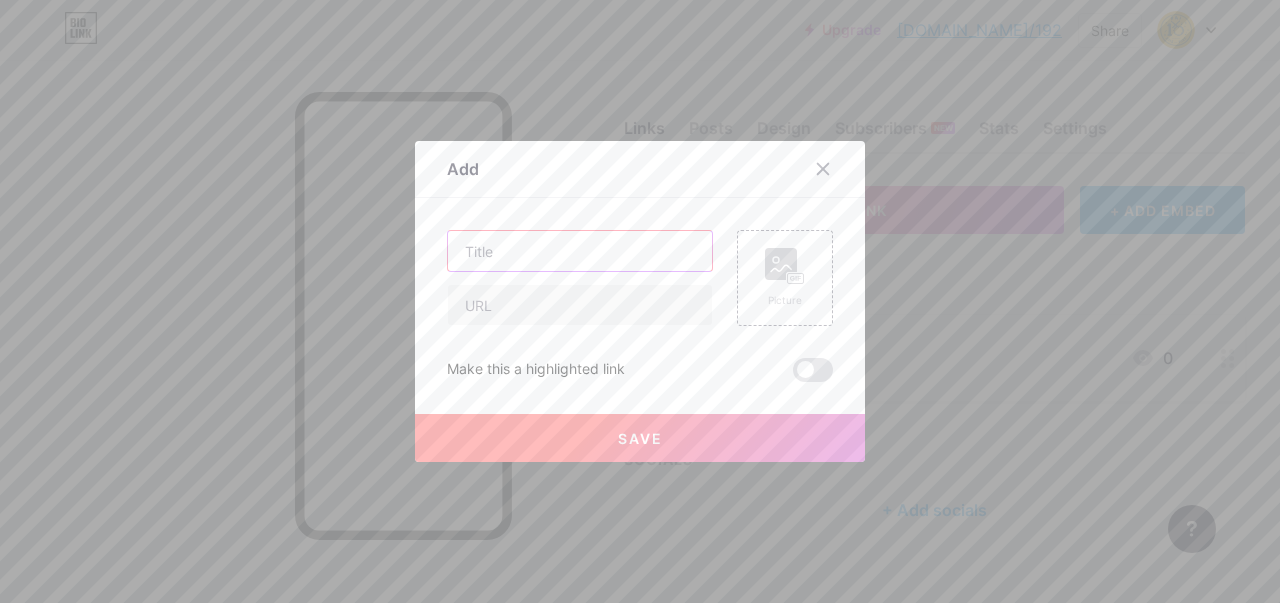 click at bounding box center (580, 251) 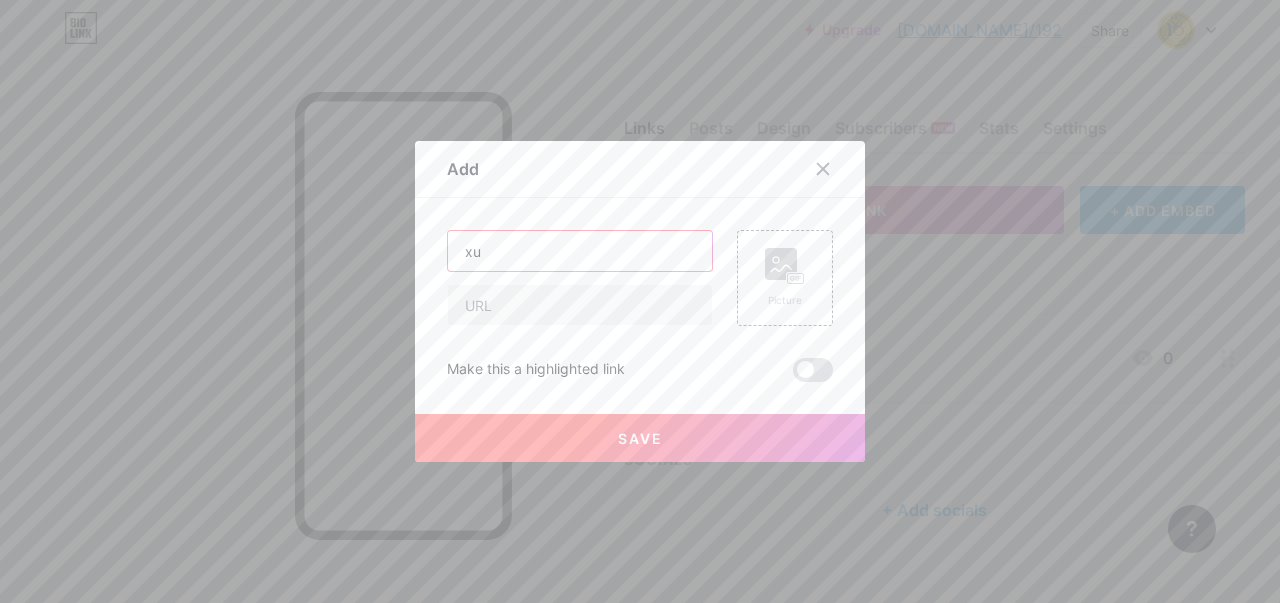 type on "x" 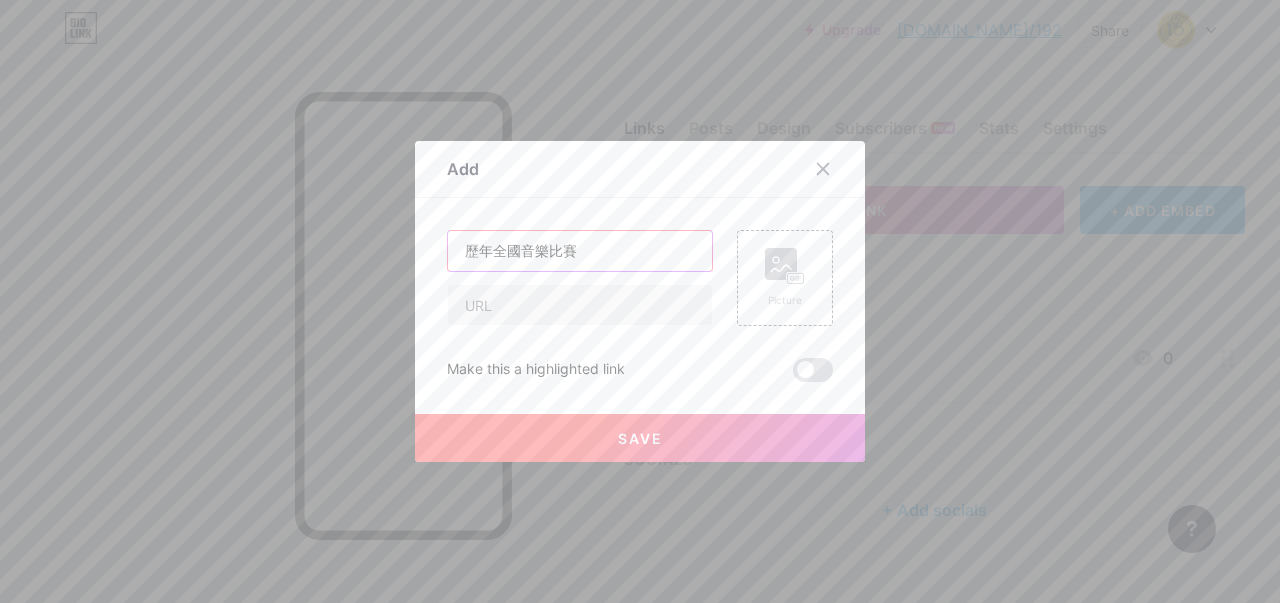 click on "歷年全國音樂比賽" at bounding box center (580, 251) 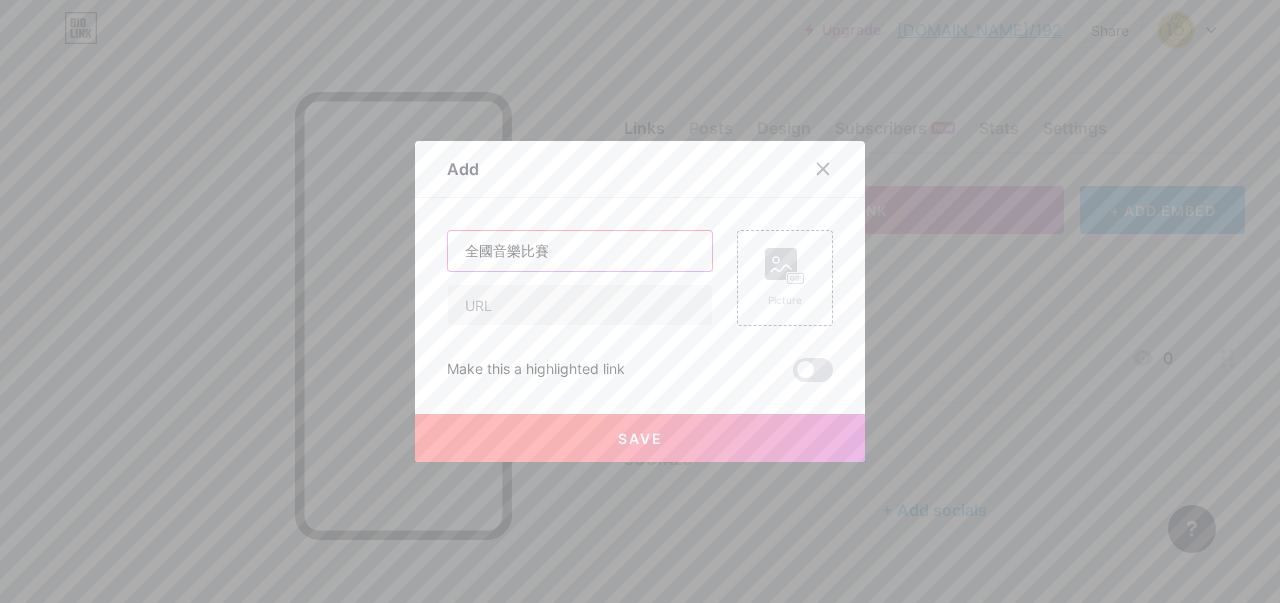 click on "全國音樂比賽" at bounding box center (580, 251) 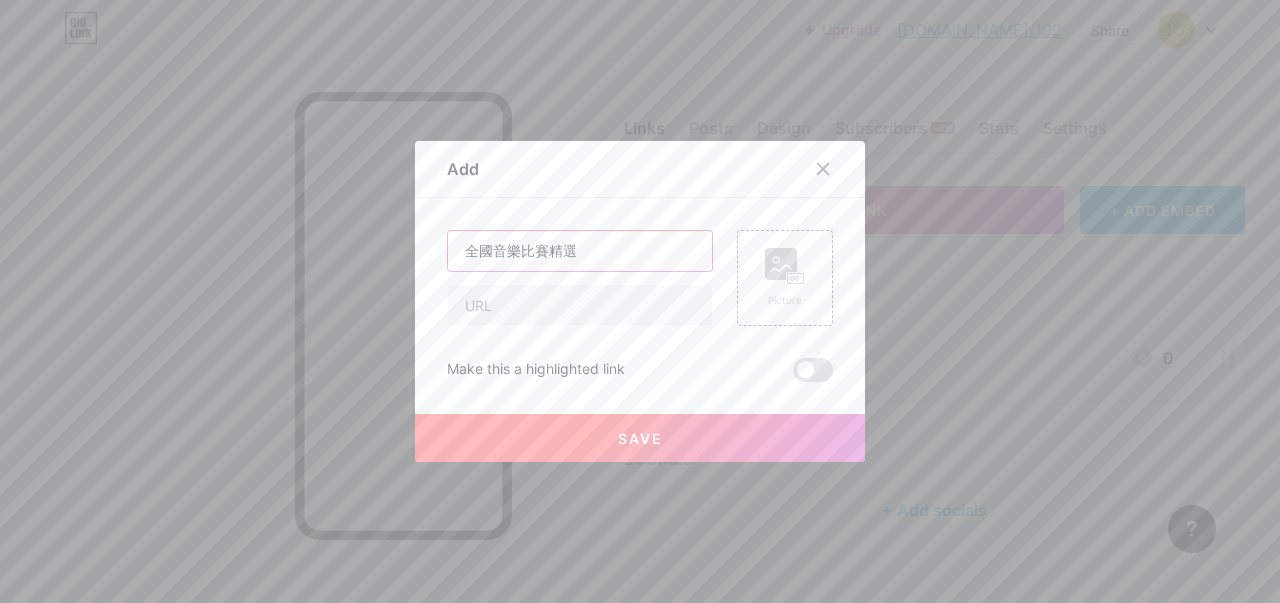 click on "全國音樂比賽精選" at bounding box center [580, 251] 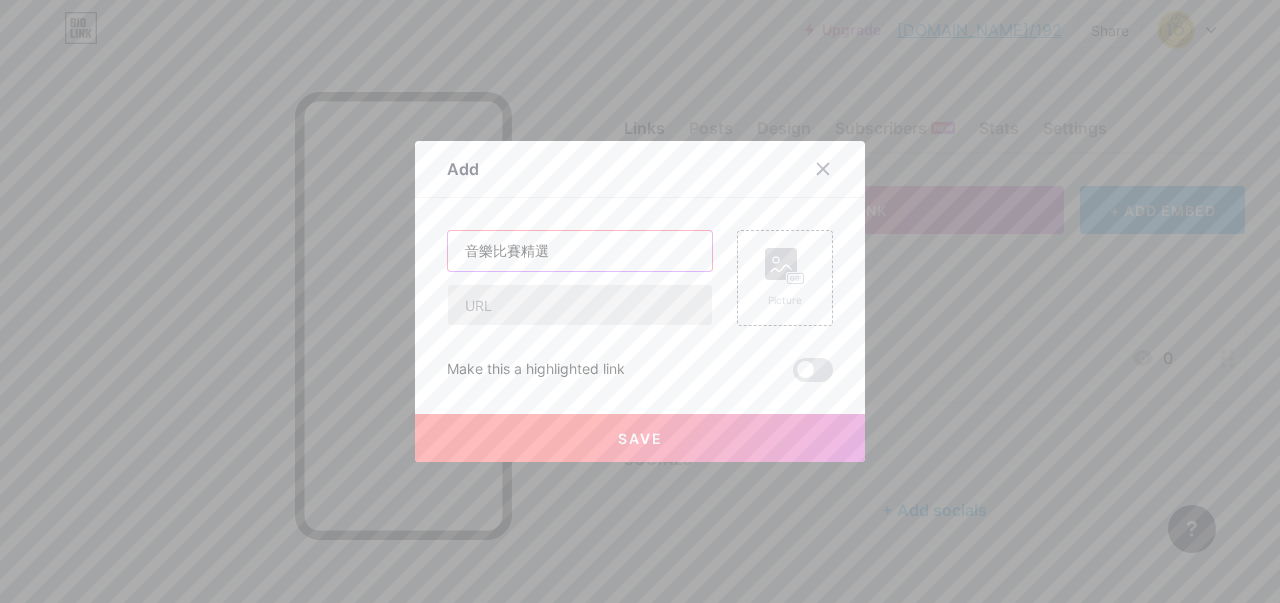 type on "音樂比賽精選" 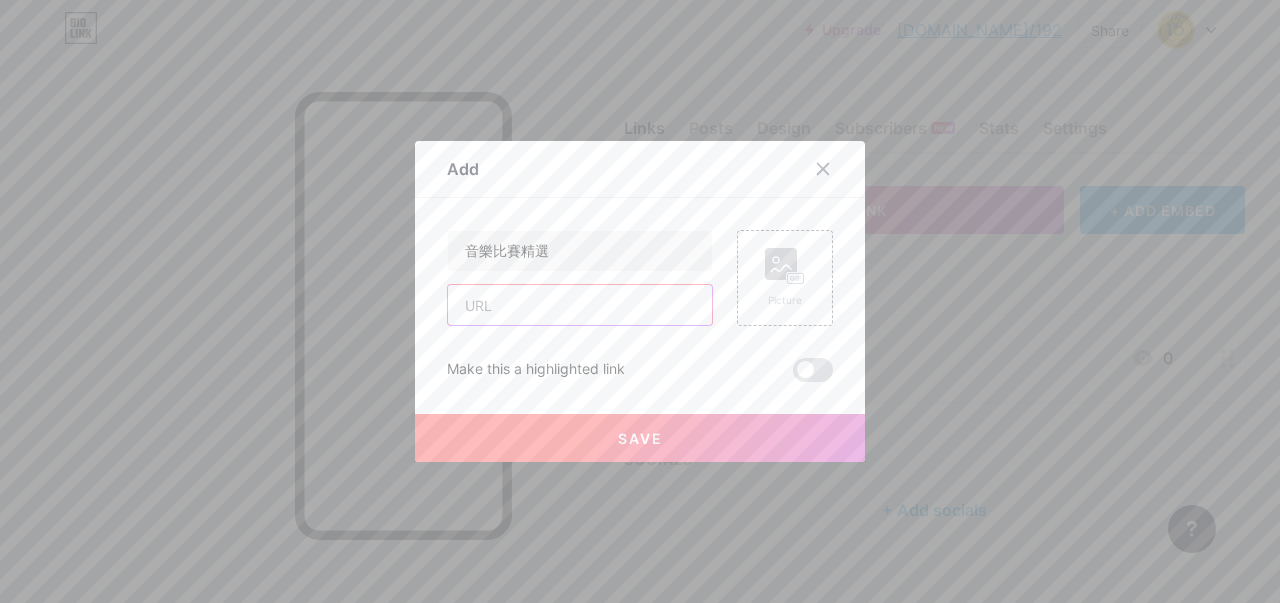 click at bounding box center [580, 305] 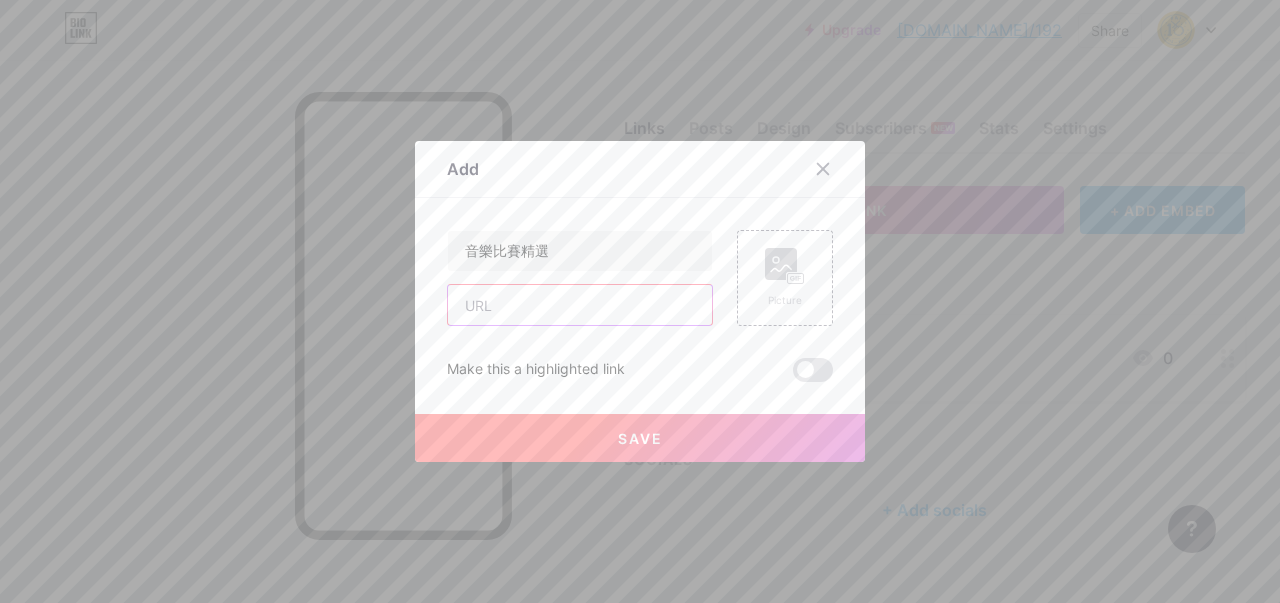 paste on "[URL][DOMAIN_NAME]" 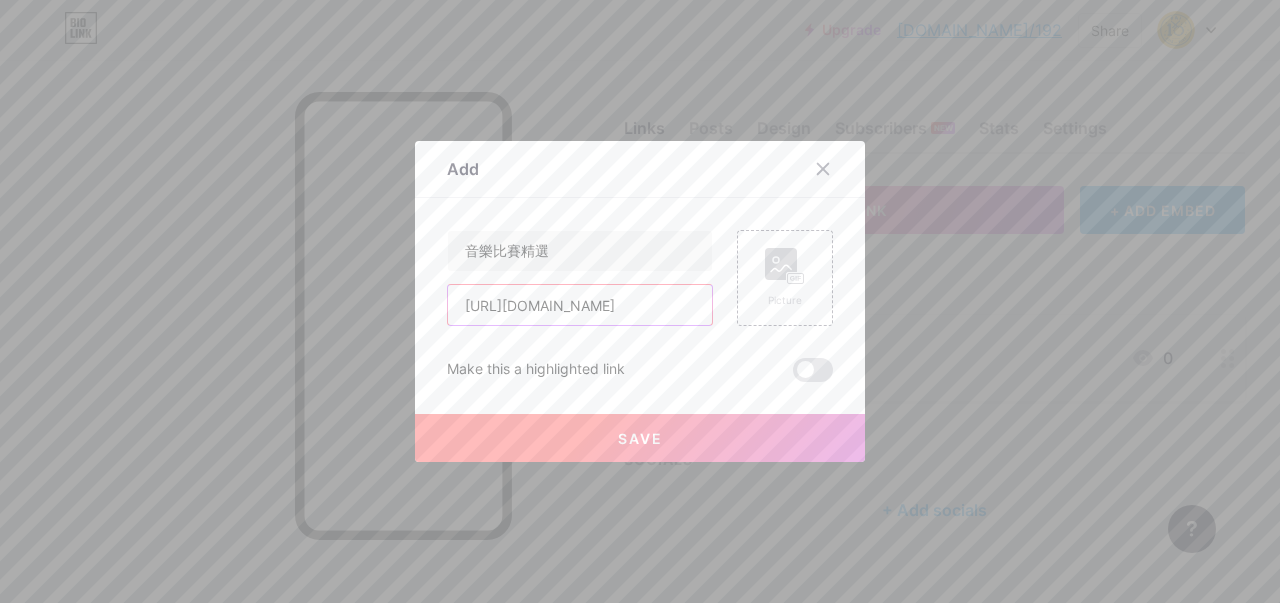 scroll, scrollTop: 0, scrollLeft: 422, axis: horizontal 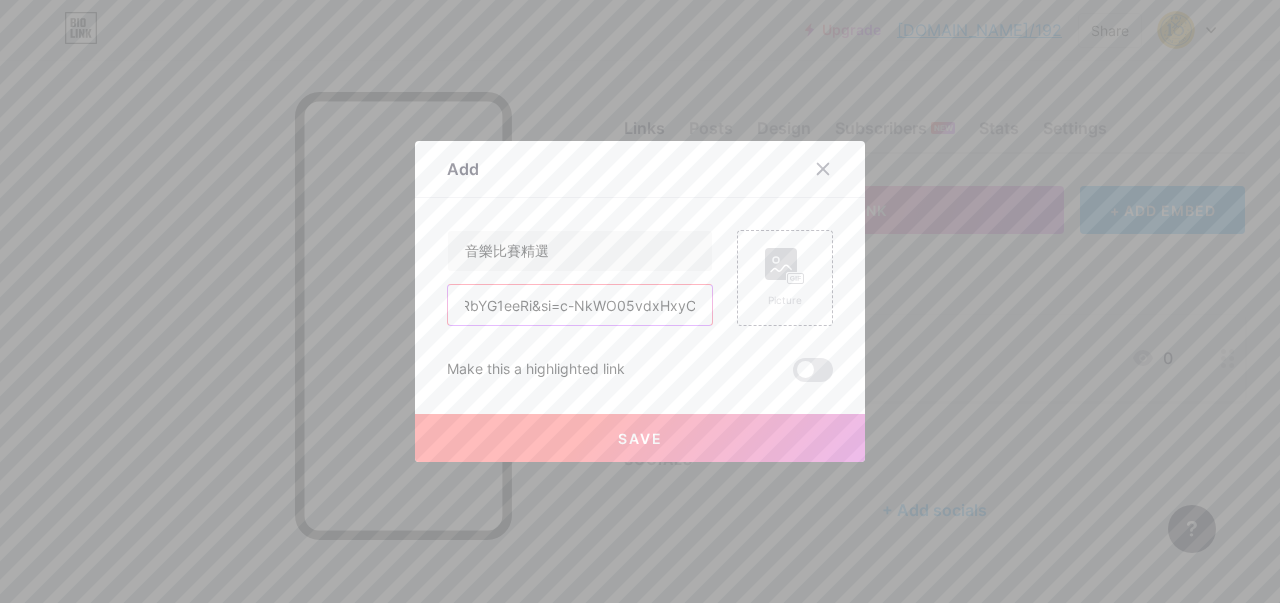 drag, startPoint x: 457, startPoint y: 307, endPoint x: 721, endPoint y: 309, distance: 264.00757 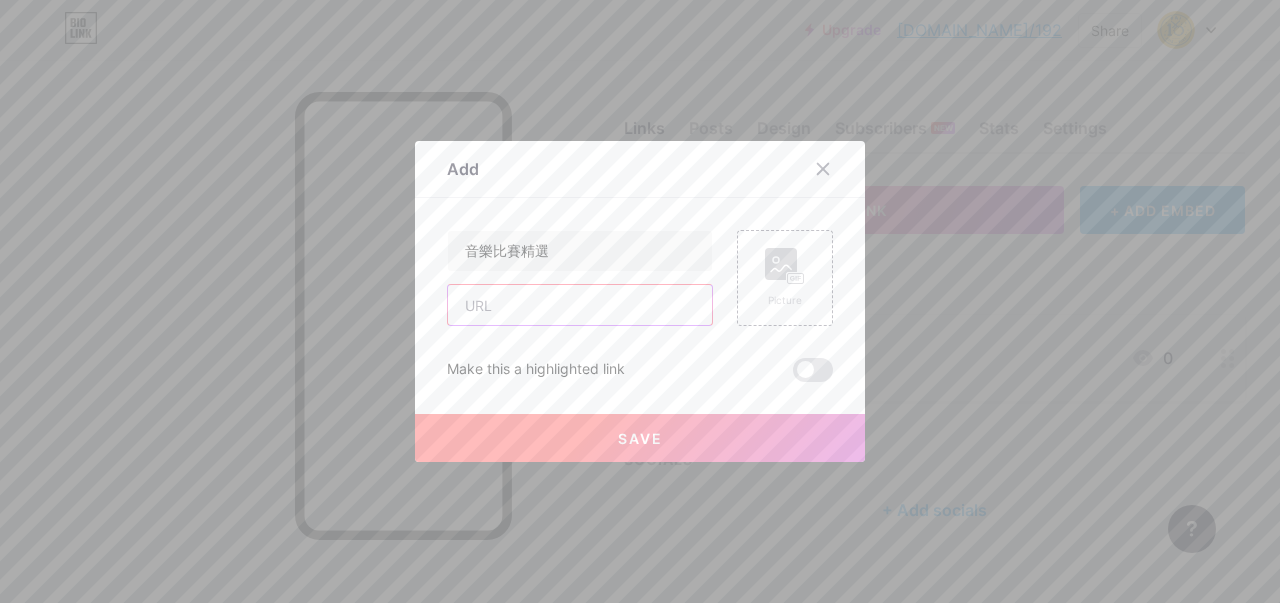 scroll, scrollTop: 0, scrollLeft: 0, axis: both 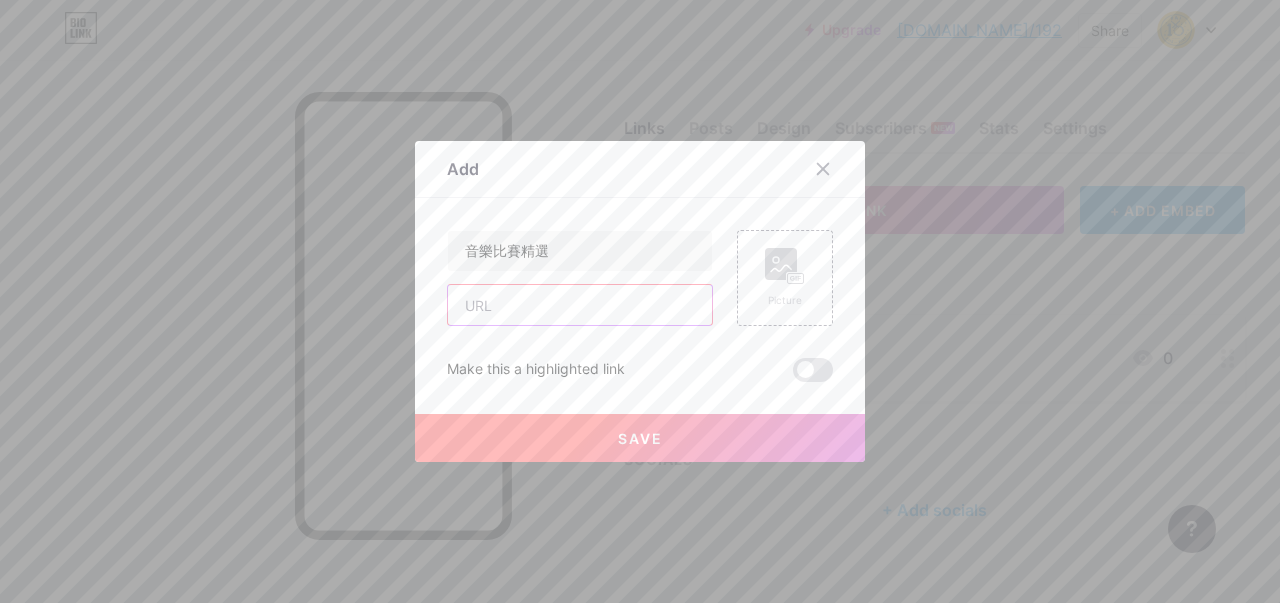 paste on "[URL][DOMAIN_NAME]" 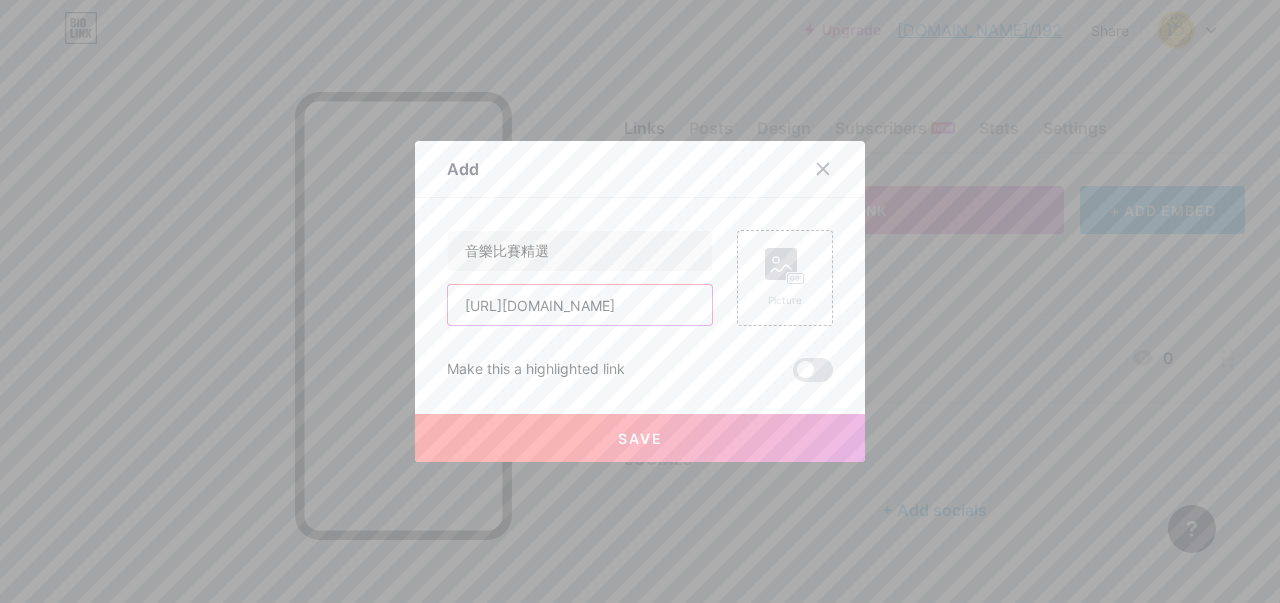 scroll, scrollTop: 0, scrollLeft: 416, axis: horizontal 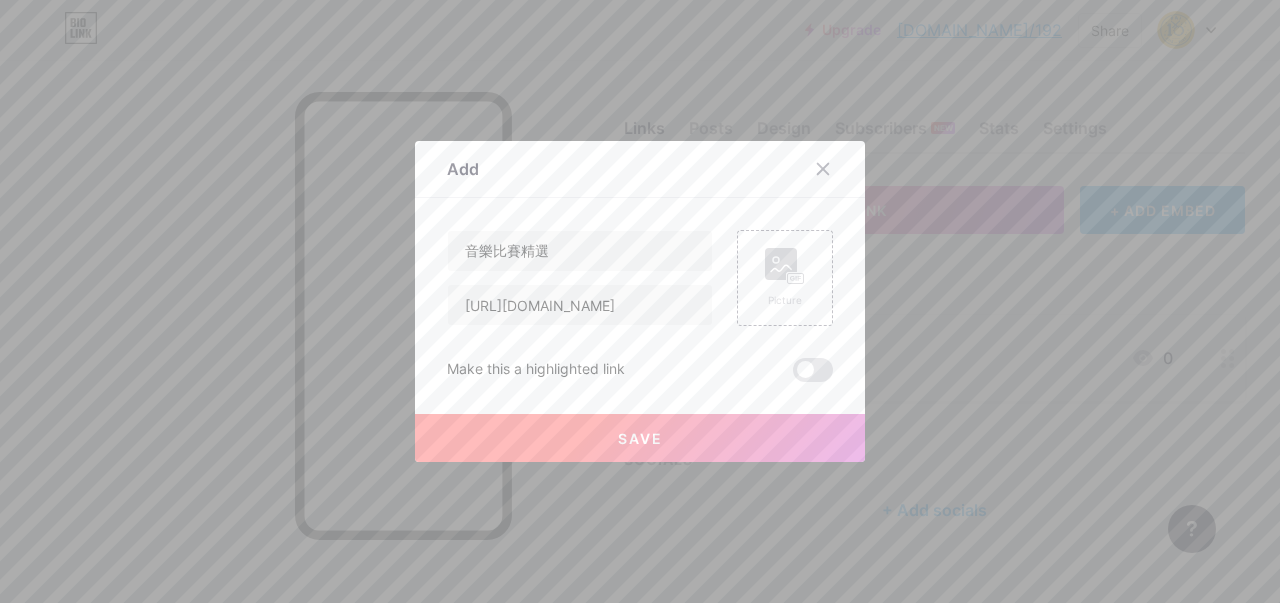 click on "Save" at bounding box center (640, 438) 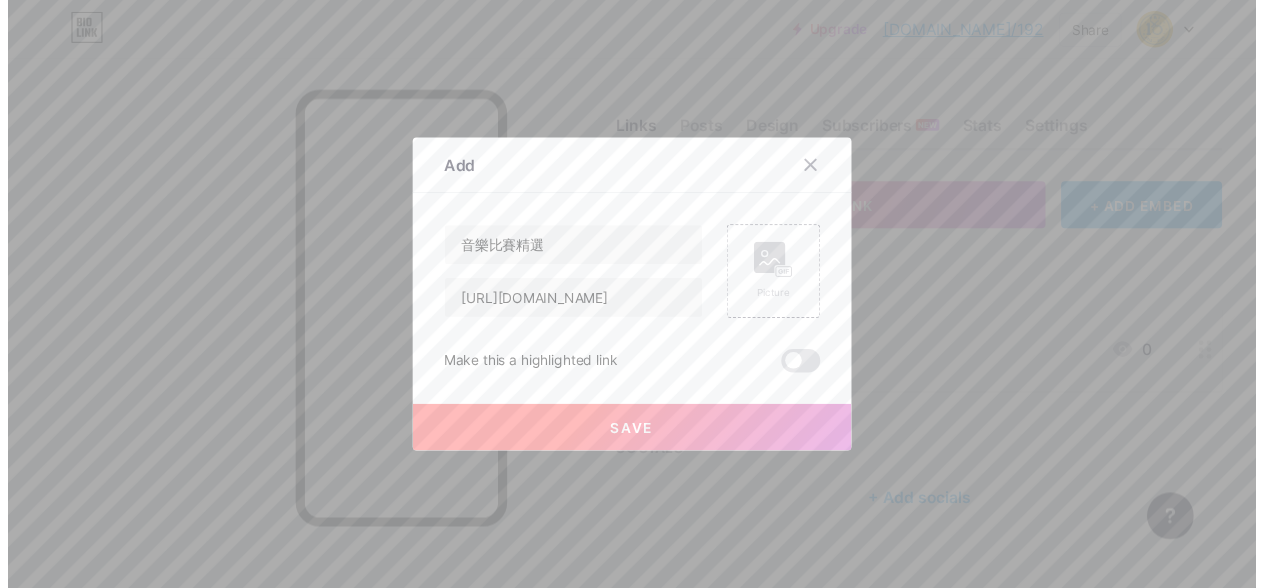 scroll, scrollTop: 0, scrollLeft: 0, axis: both 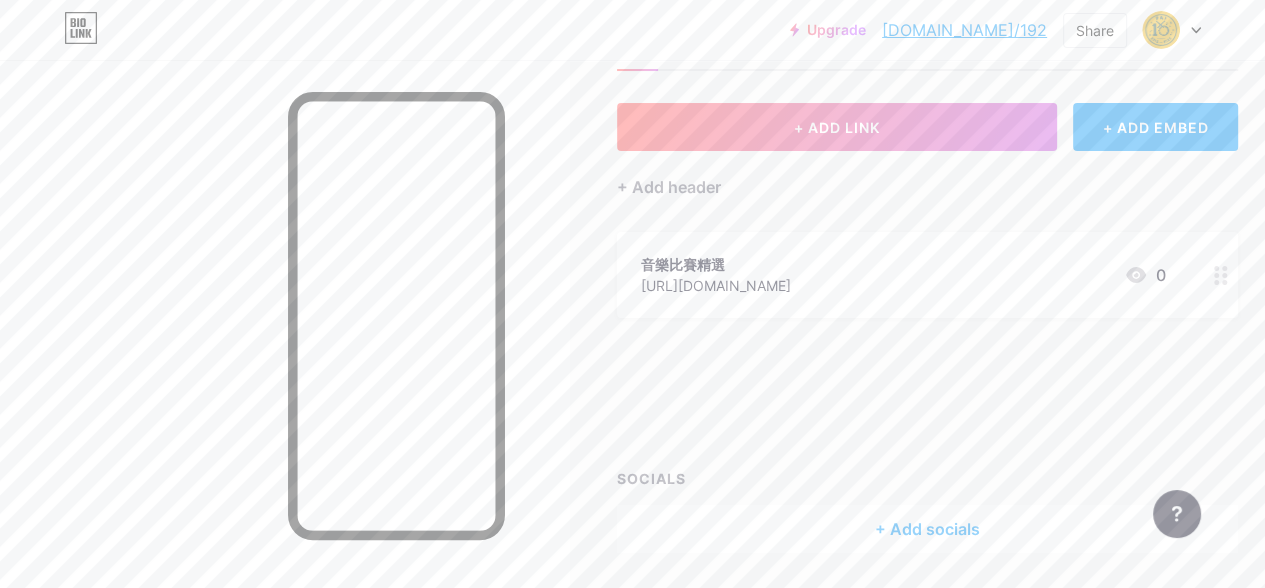type 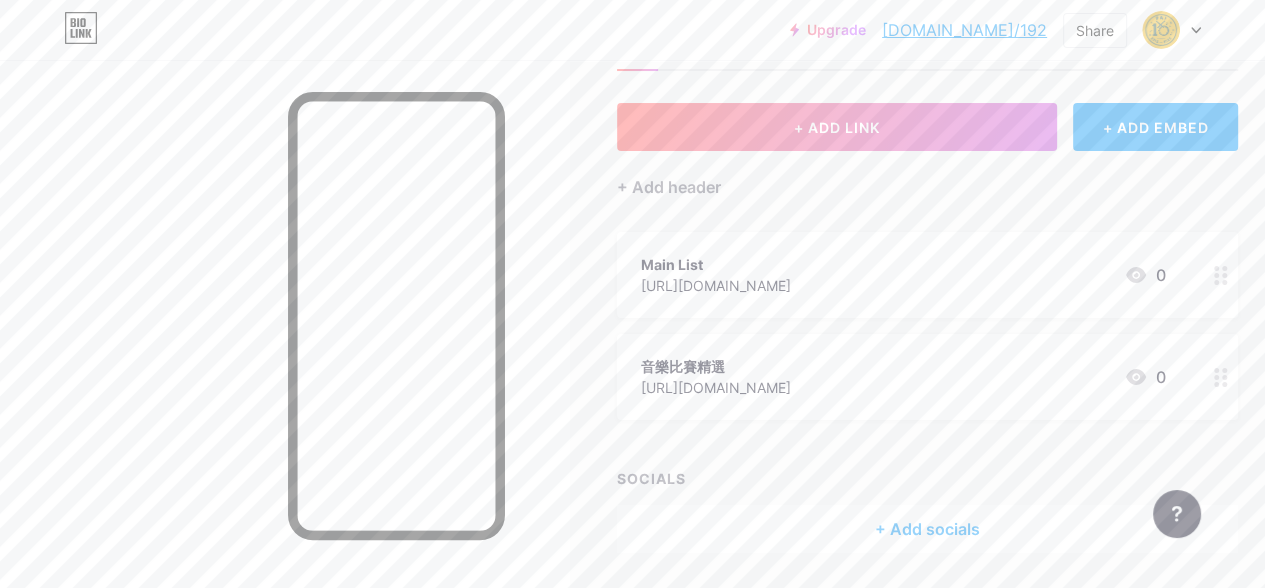 click on "Main List
[URL][DOMAIN_NAME]
0" at bounding box center [903, 275] 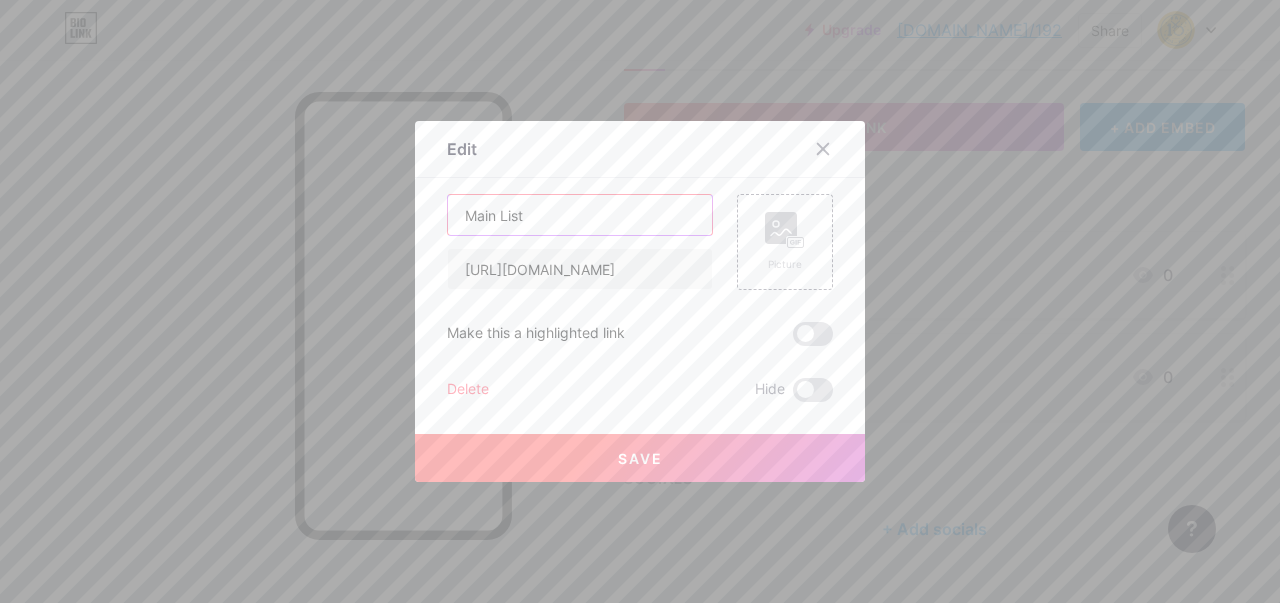 click on "Main List" at bounding box center [580, 215] 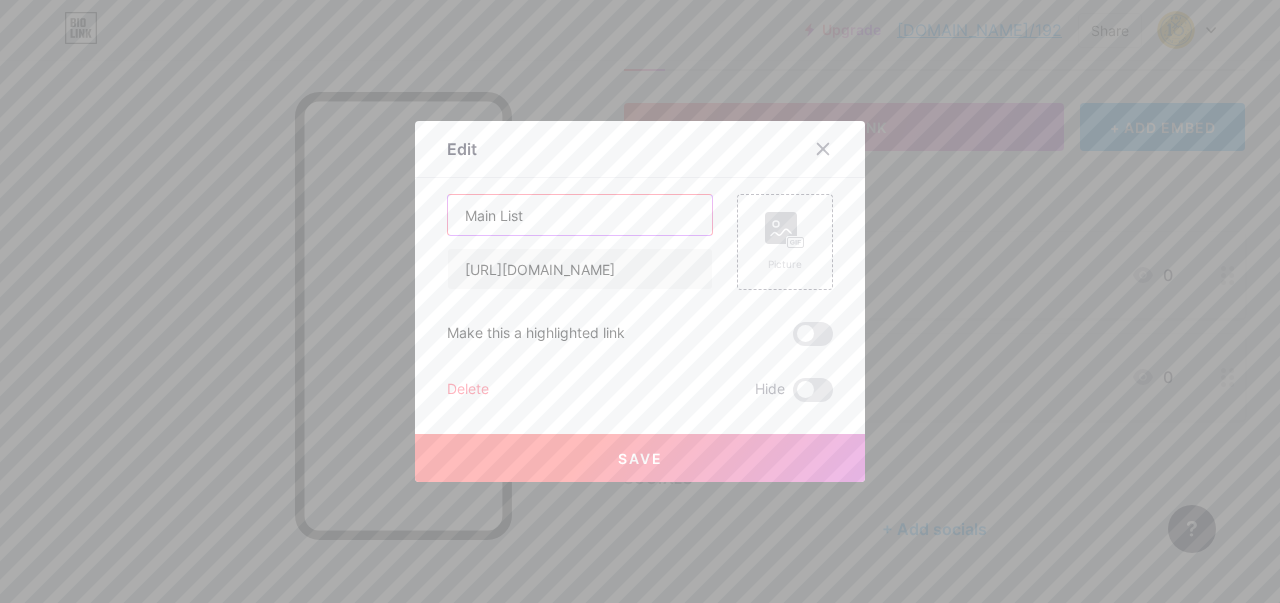 click on "Main List" at bounding box center [580, 215] 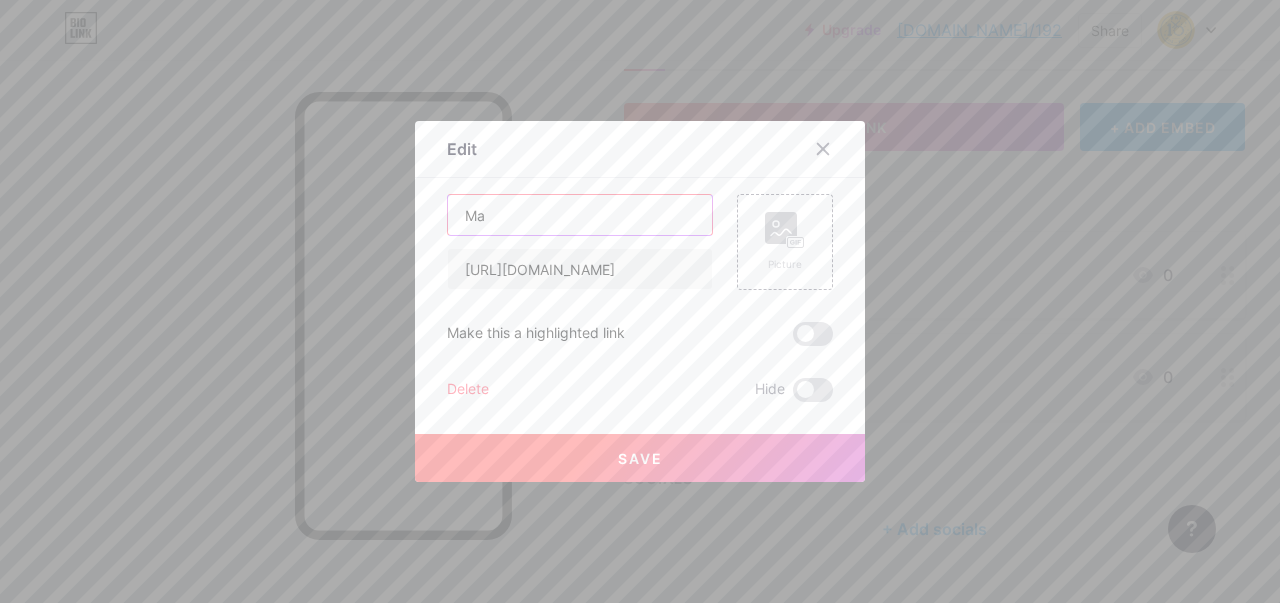 type on "M" 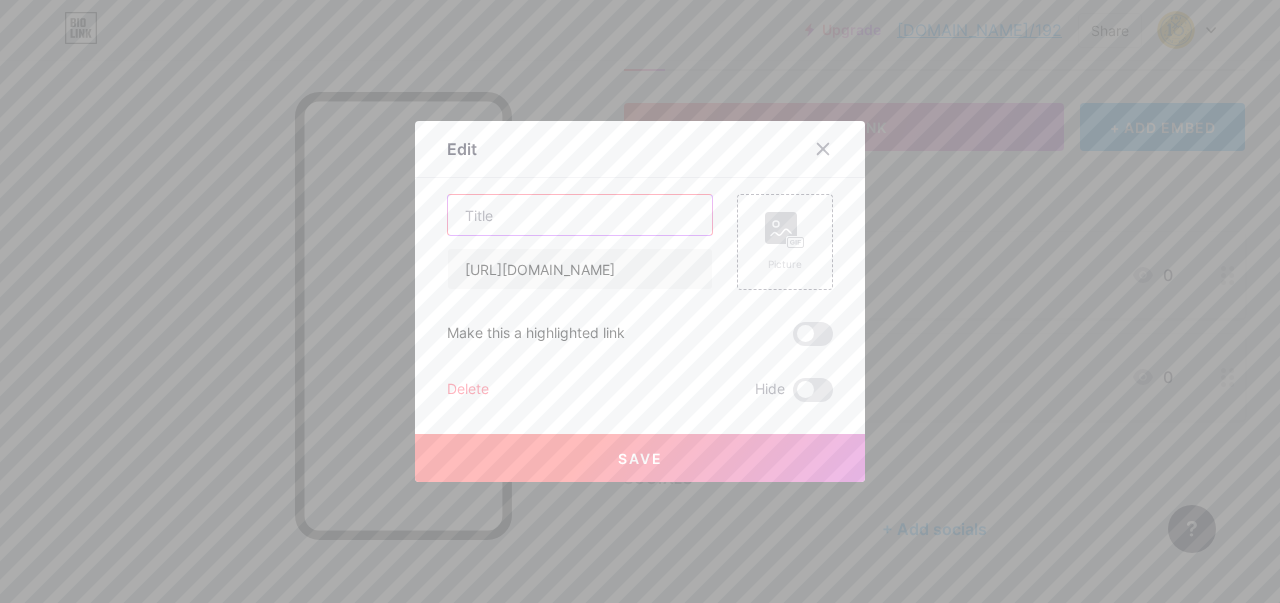 type on "ㄖ" 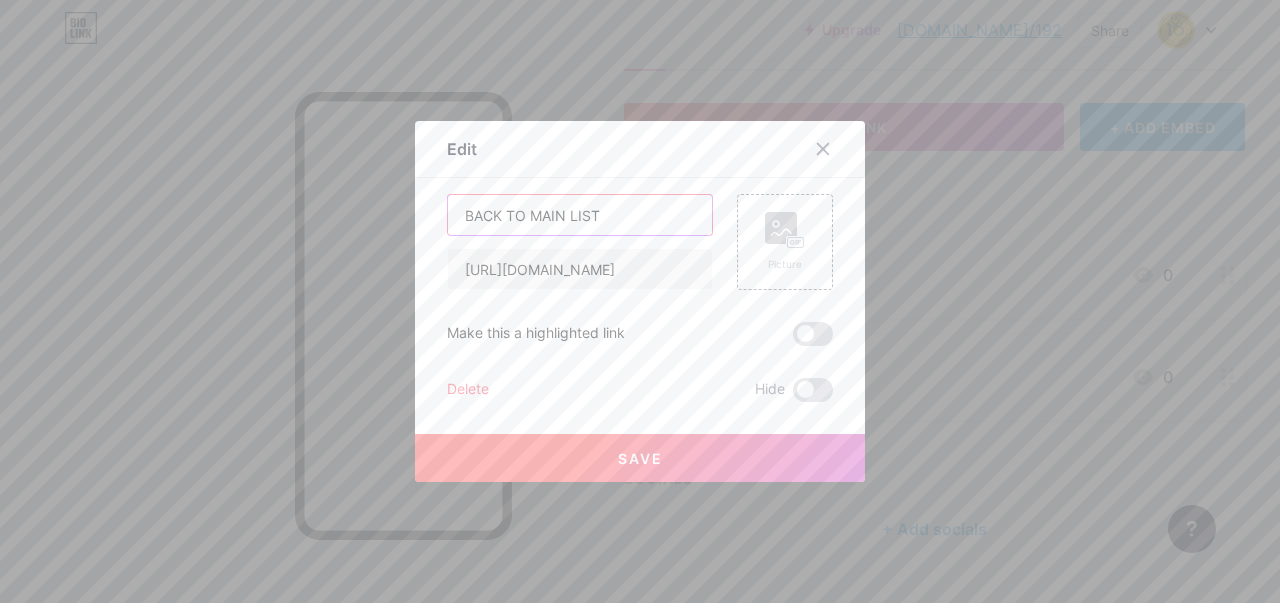 click on "BACK TO MAIN LIST" at bounding box center [580, 215] 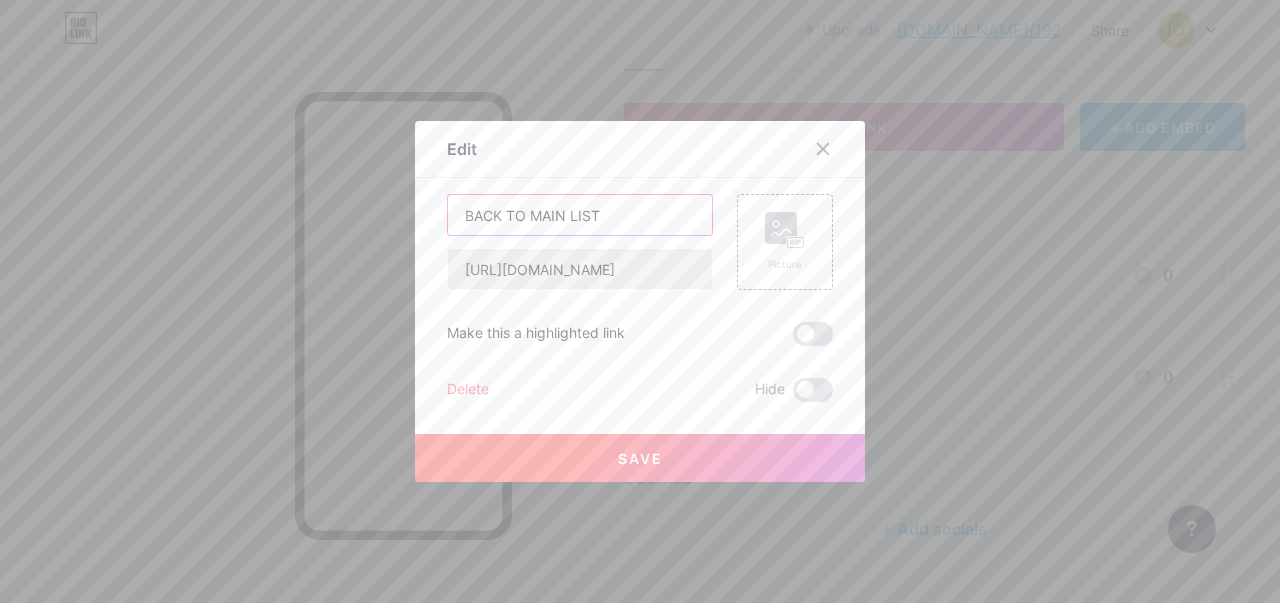 paste on "⬅" 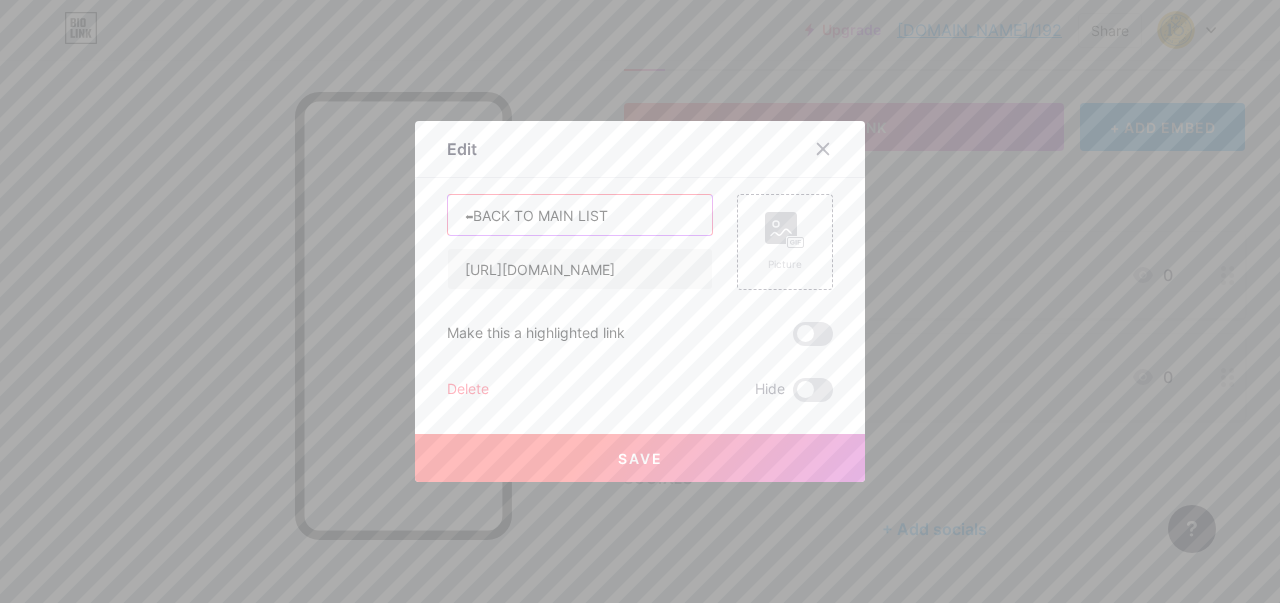type on "⬅BACK TO MAIN LIST" 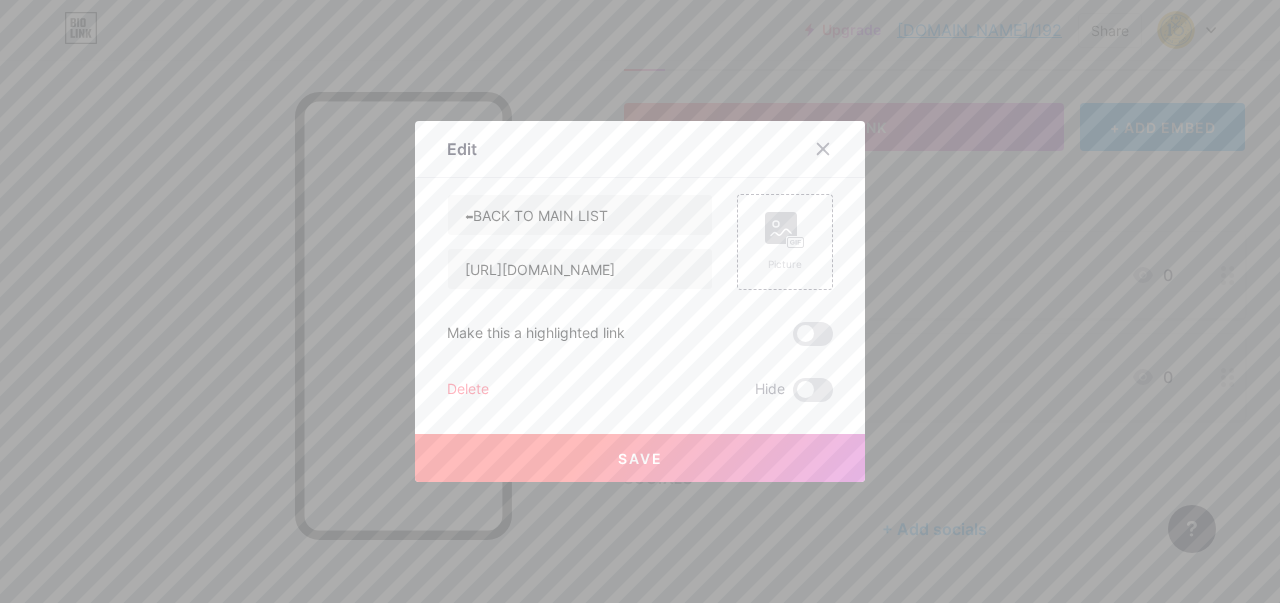 click on "Save" at bounding box center (640, 458) 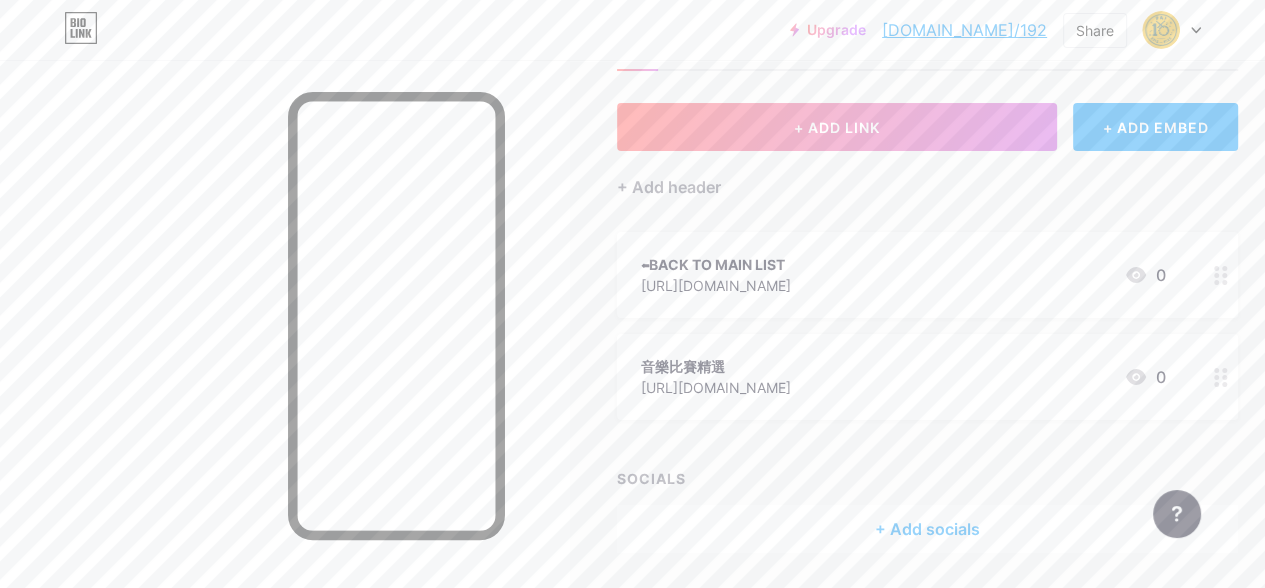 click on "音樂比賽精選" at bounding box center [716, 366] 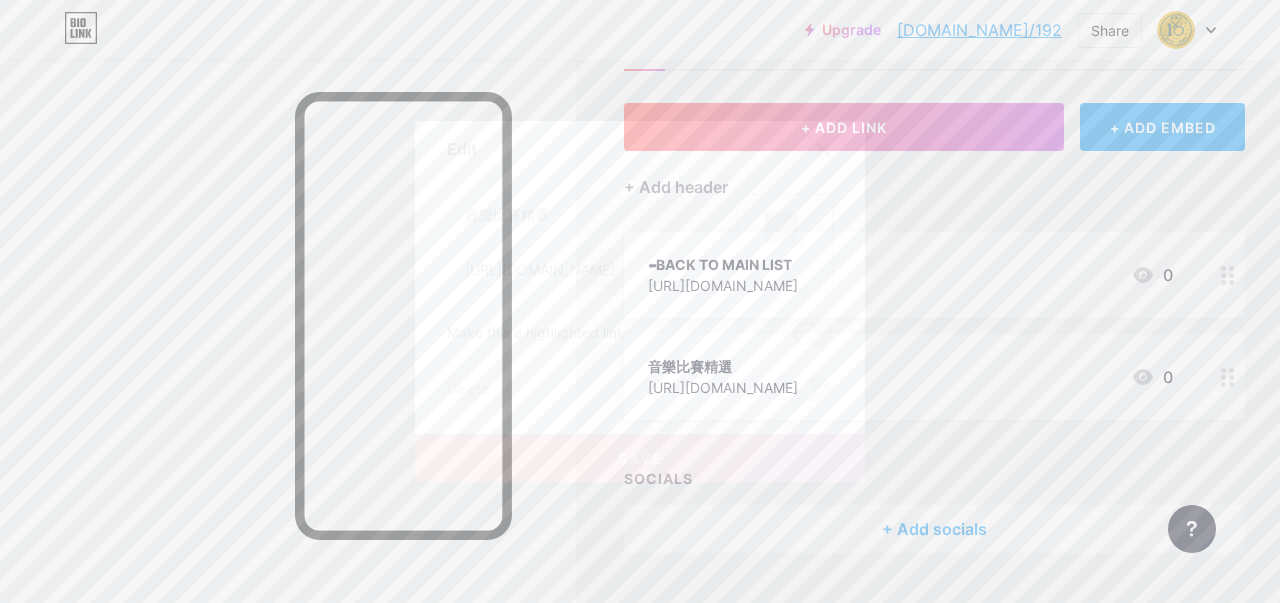 click 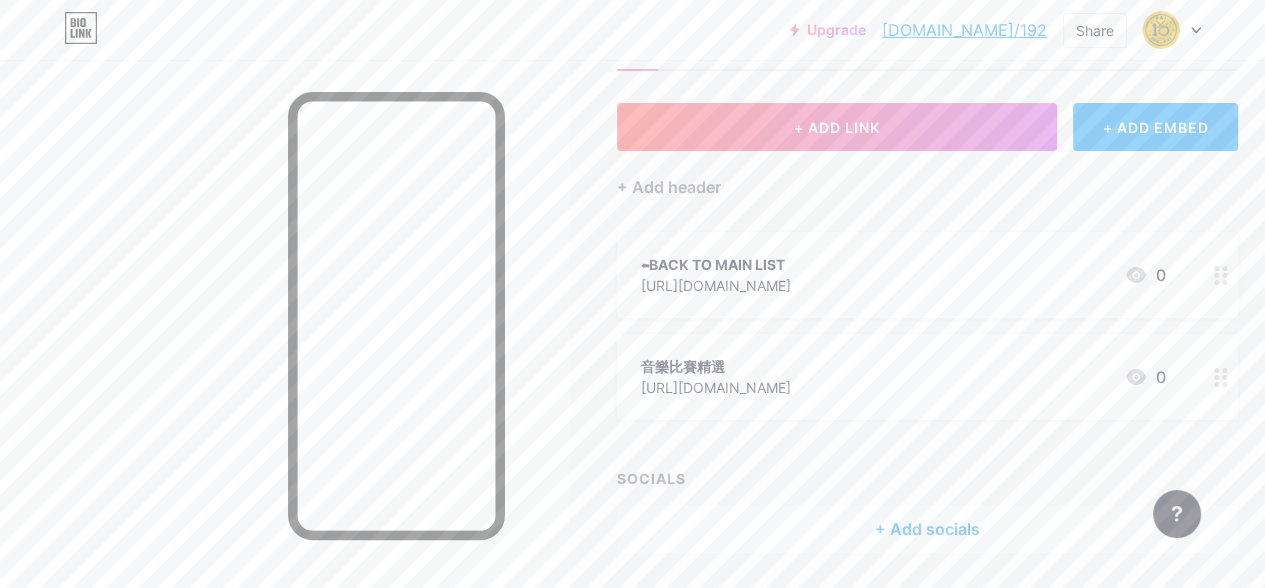 click on "+ Add socials" at bounding box center [927, 529] 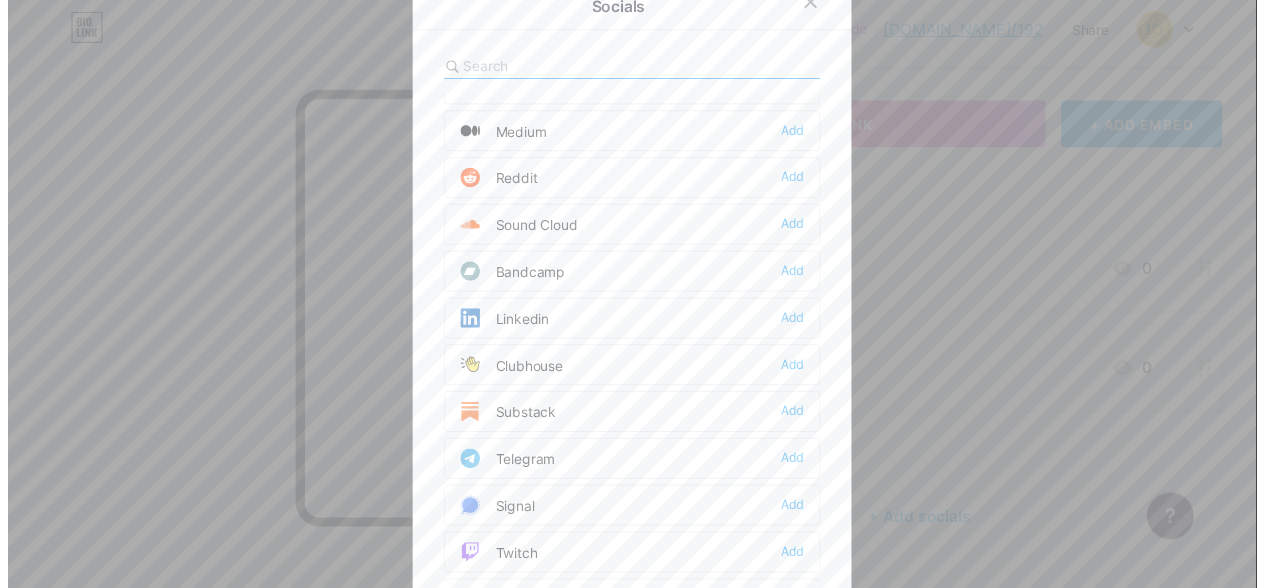 scroll, scrollTop: 0, scrollLeft: 0, axis: both 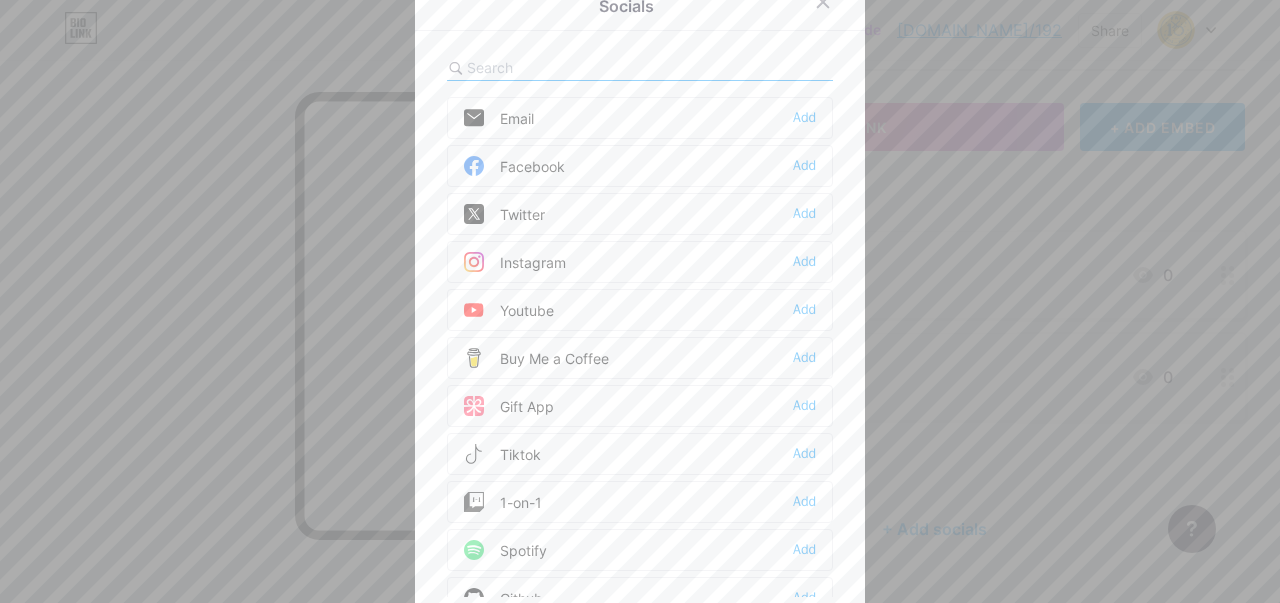 click at bounding box center (640, 301) 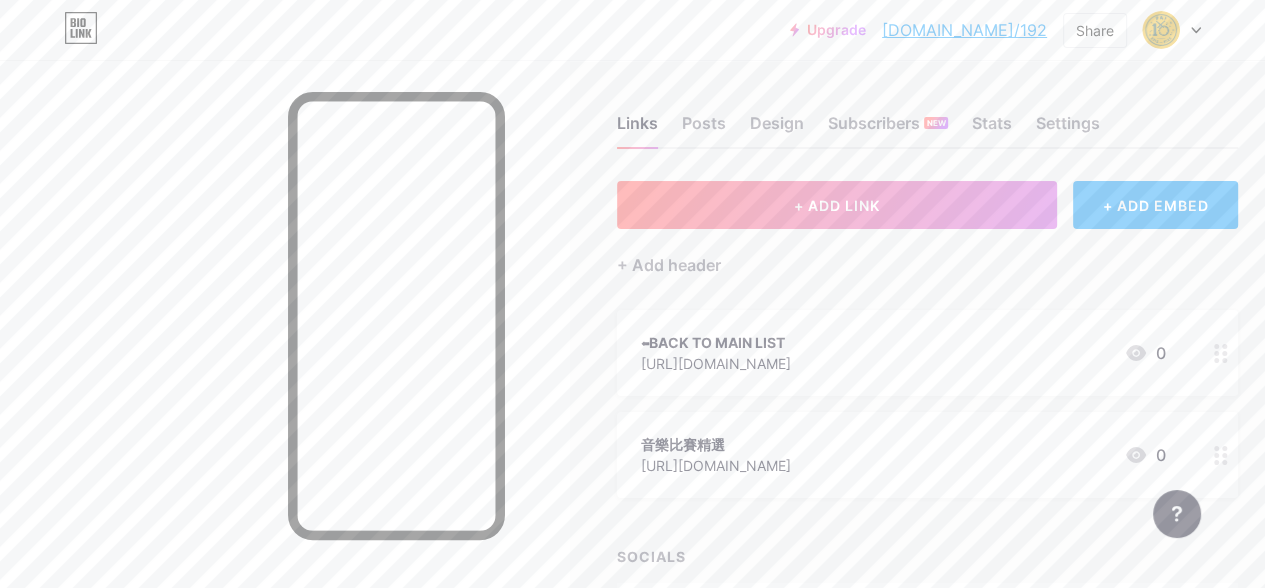 scroll, scrollTop: 0, scrollLeft: 0, axis: both 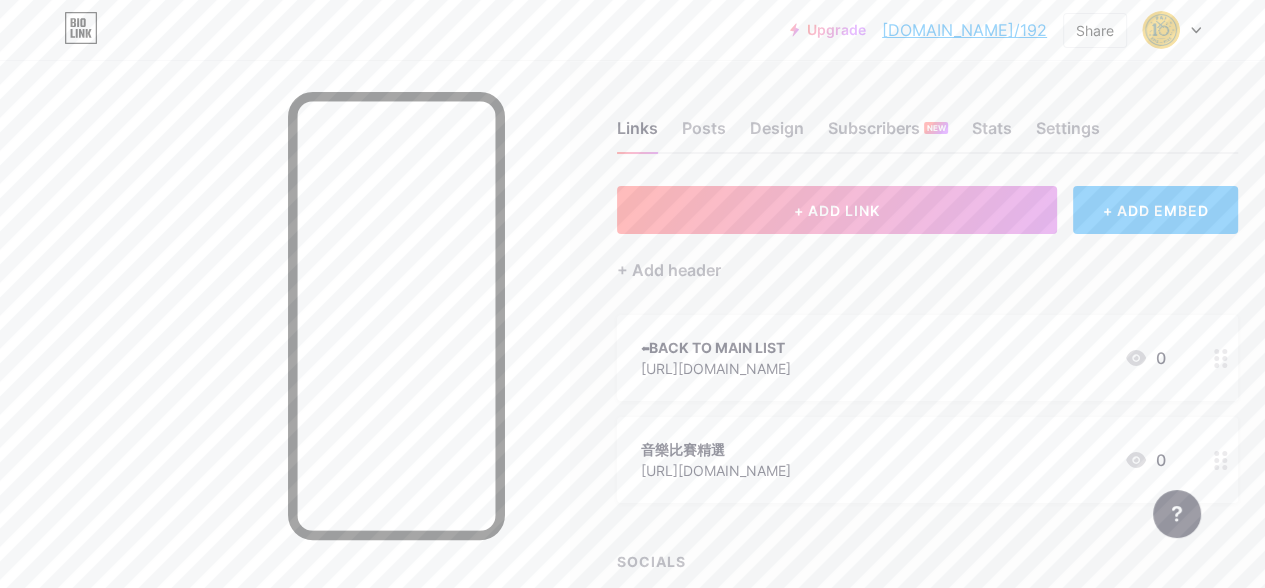 click on "+ ADD EMBED" at bounding box center (1155, 210) 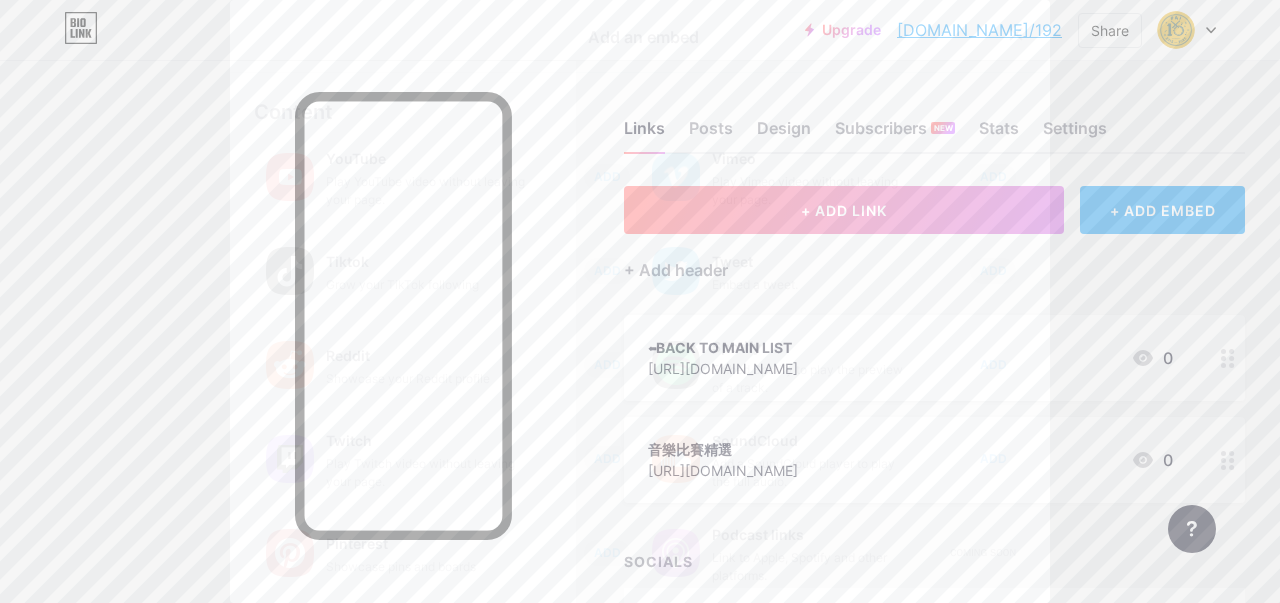 click 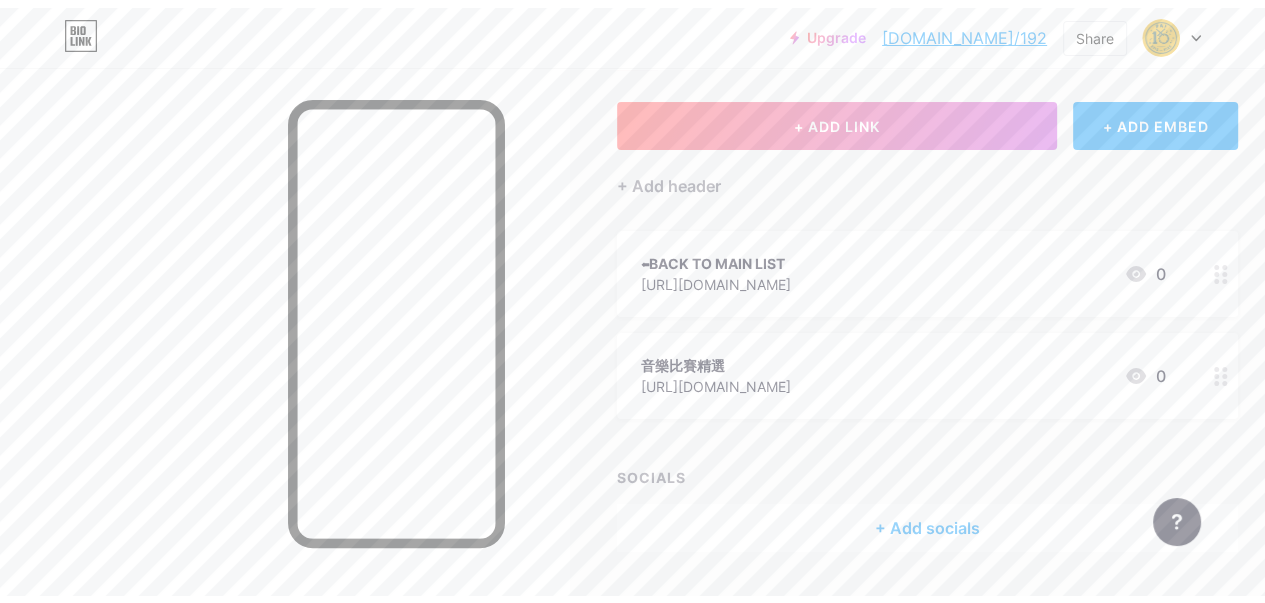 scroll, scrollTop: 0, scrollLeft: 0, axis: both 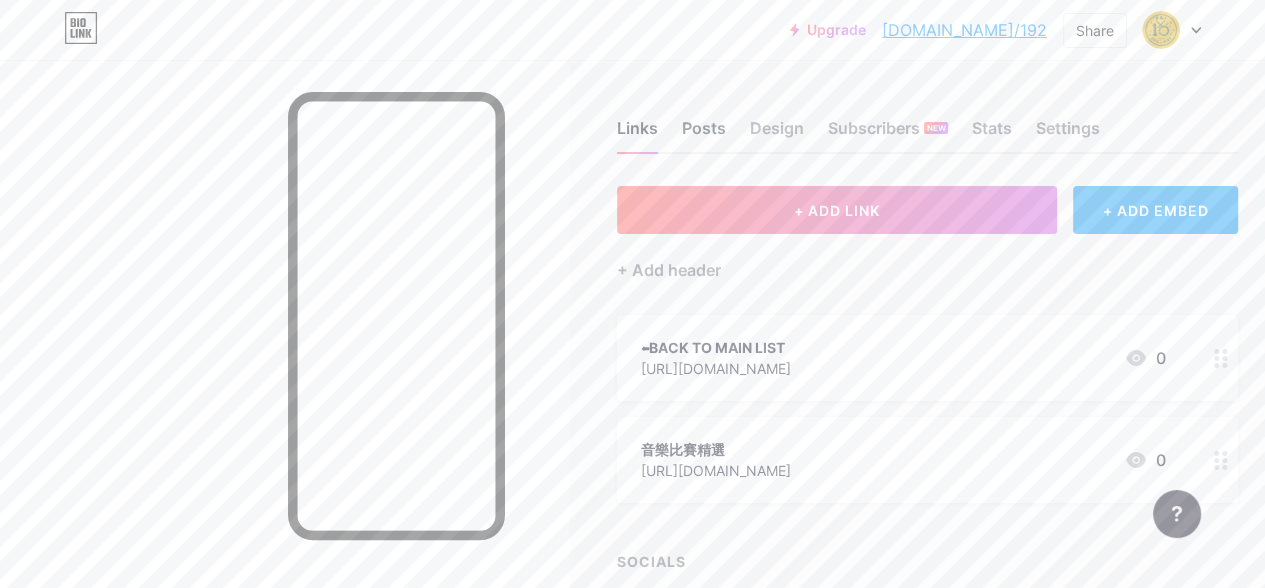 click on "Posts" at bounding box center [704, 134] 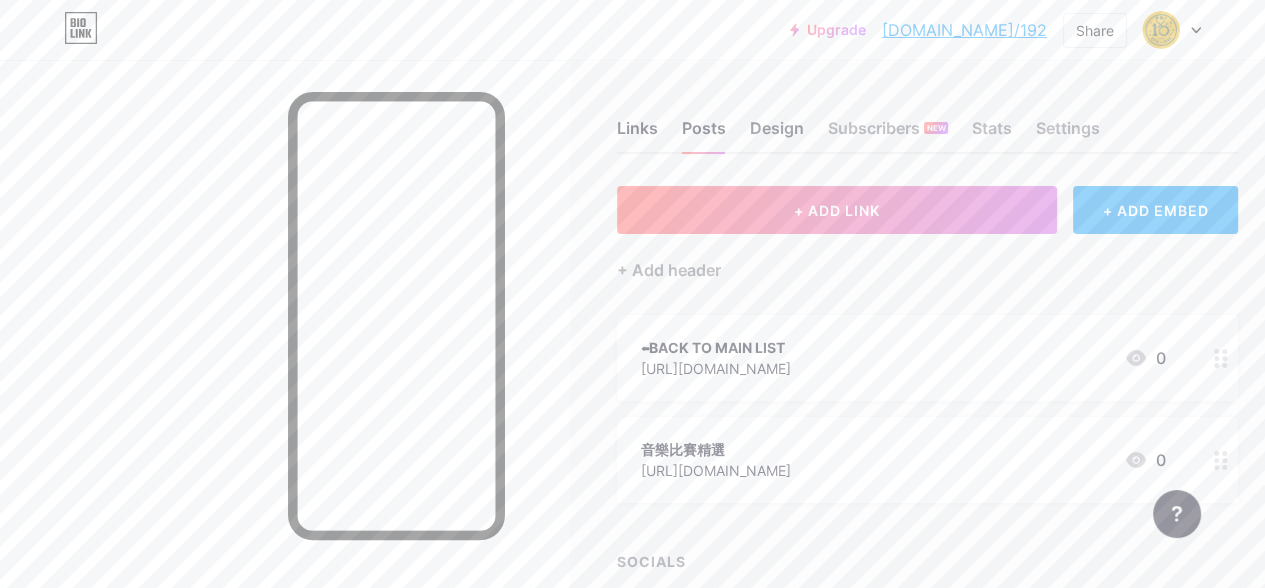 click on "Design" at bounding box center (777, 134) 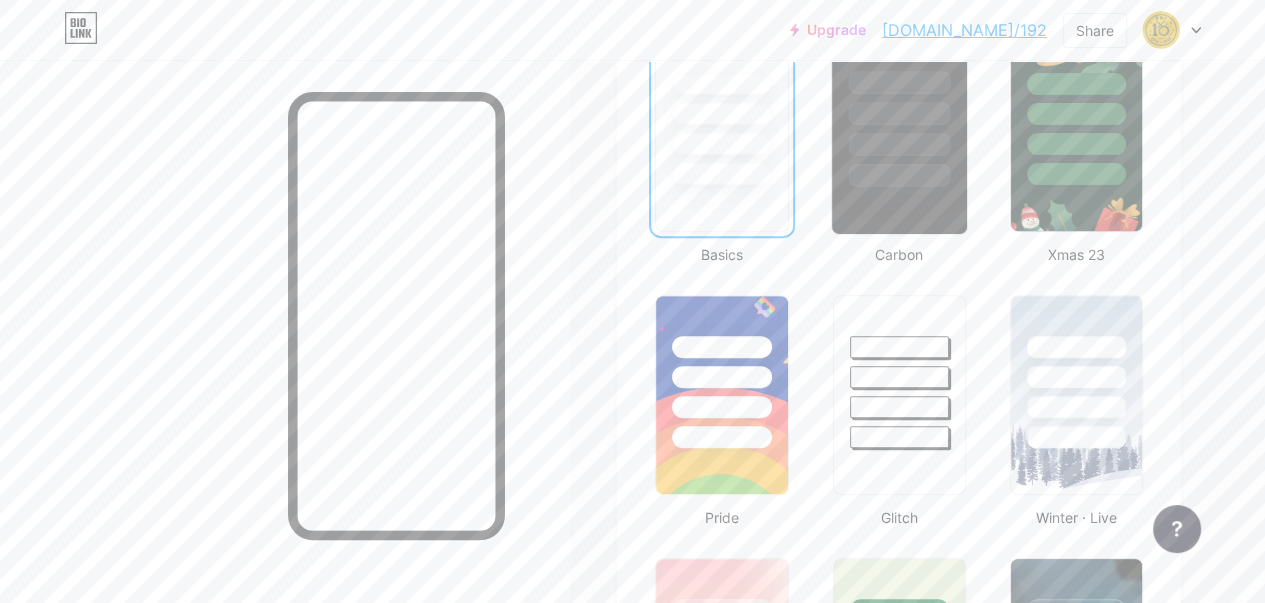 scroll, scrollTop: 566, scrollLeft: 0, axis: vertical 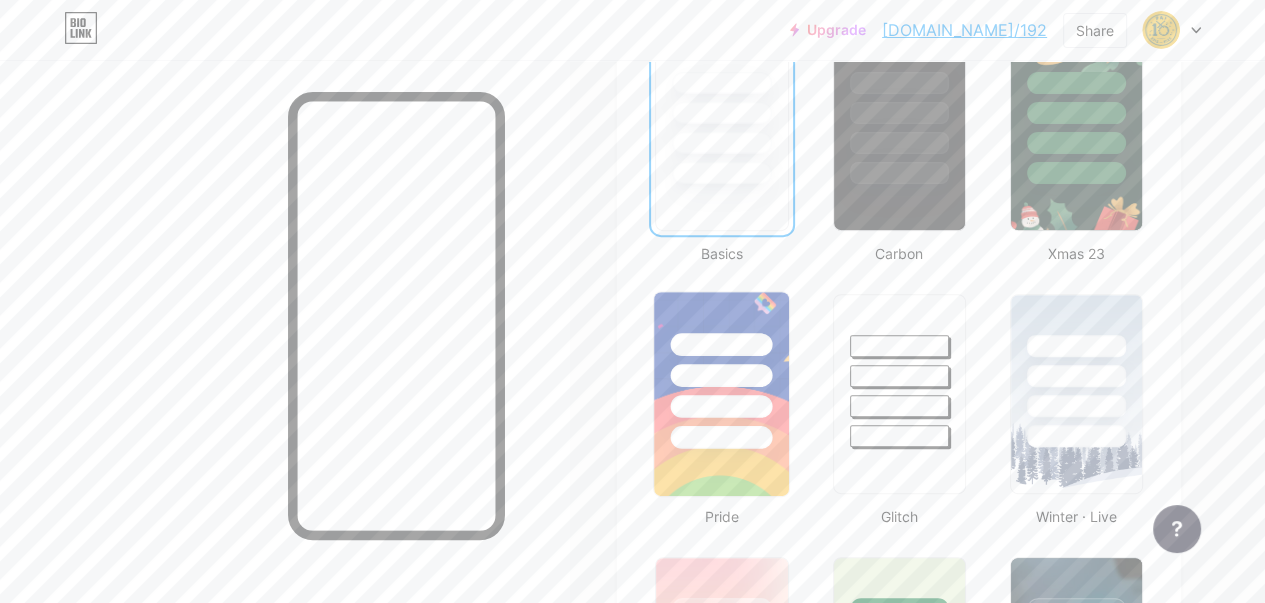click at bounding box center (721, 370) 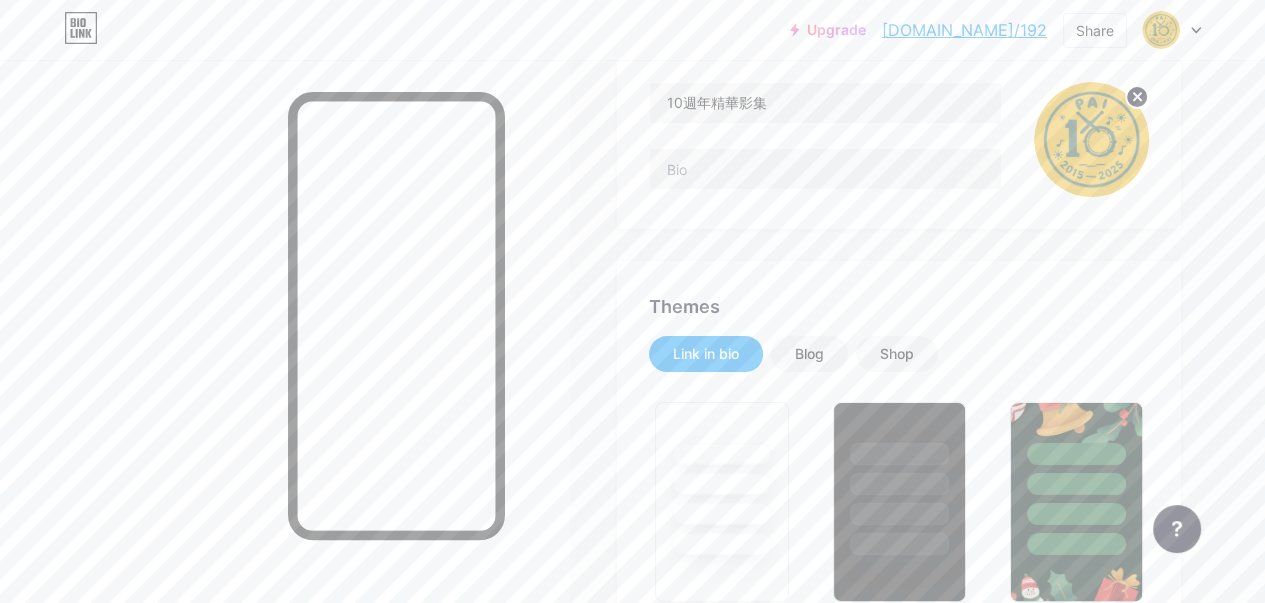 scroll, scrollTop: 171, scrollLeft: 0, axis: vertical 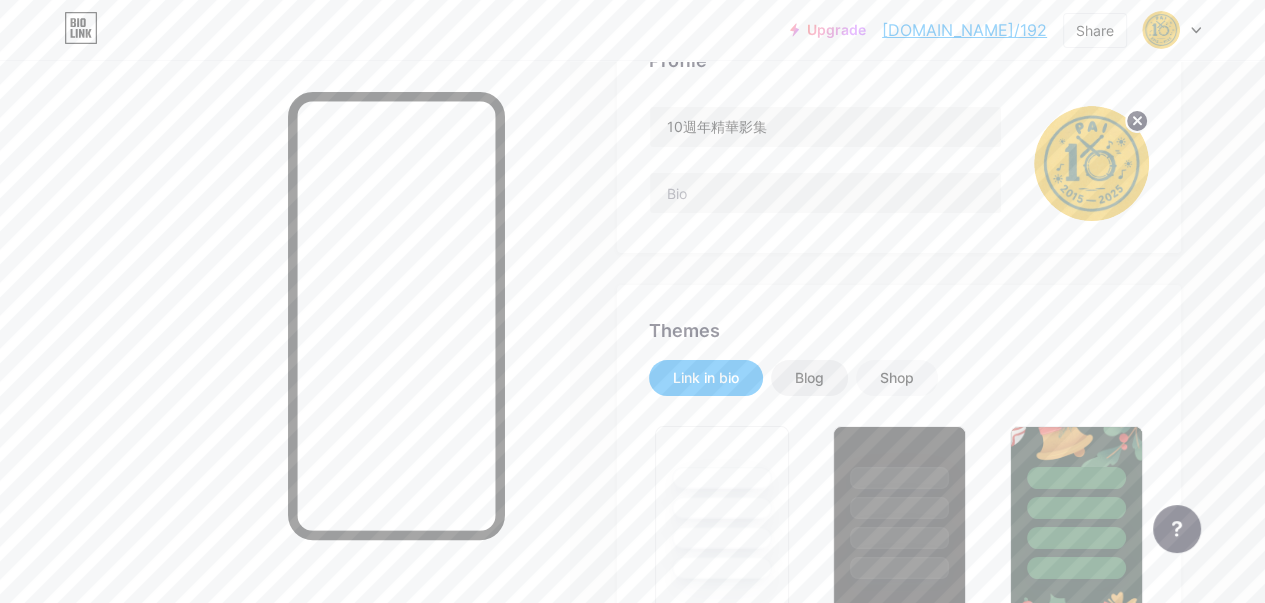 click on "Blog" at bounding box center [809, 378] 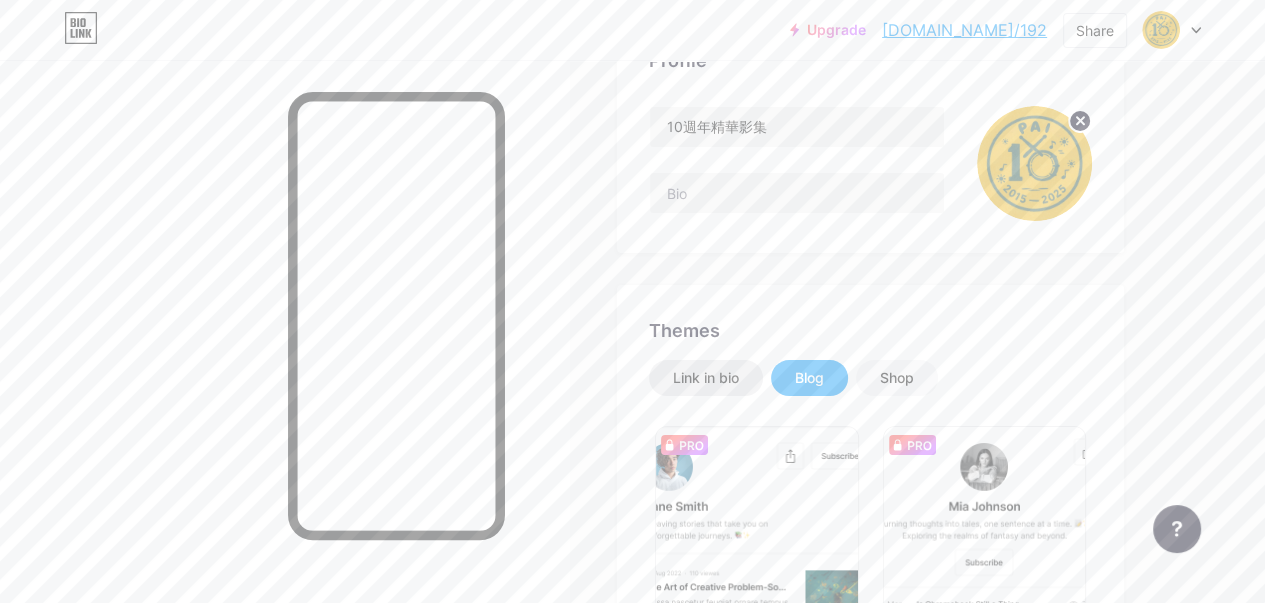 click on "Link in bio" at bounding box center [706, 378] 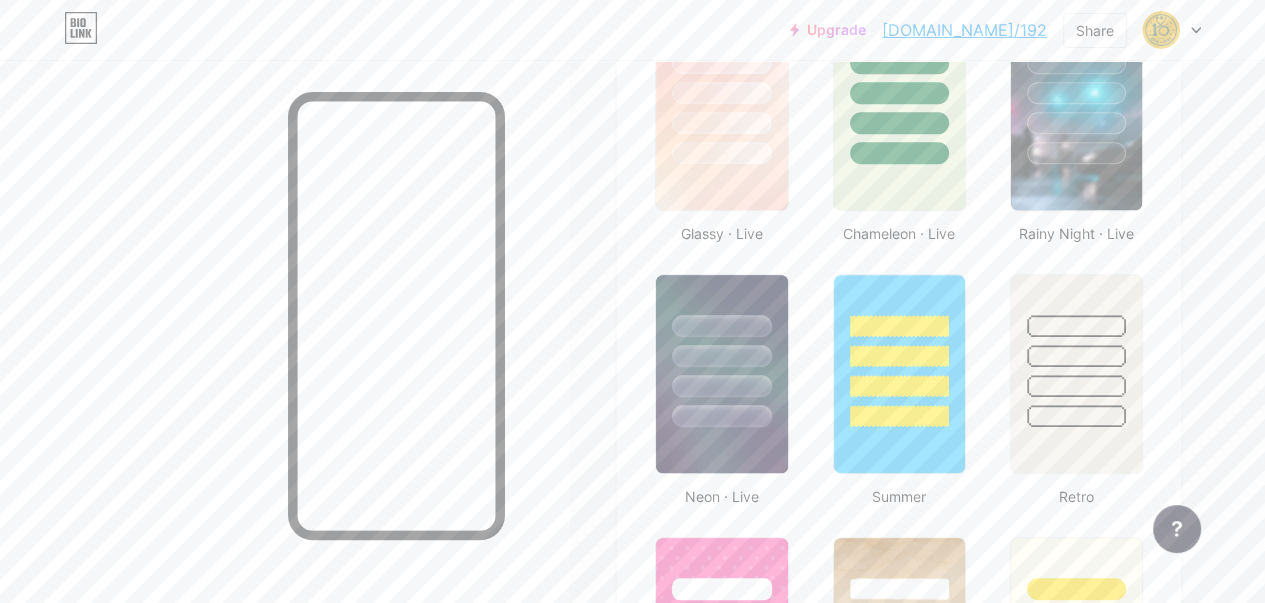 scroll, scrollTop: 1094, scrollLeft: 0, axis: vertical 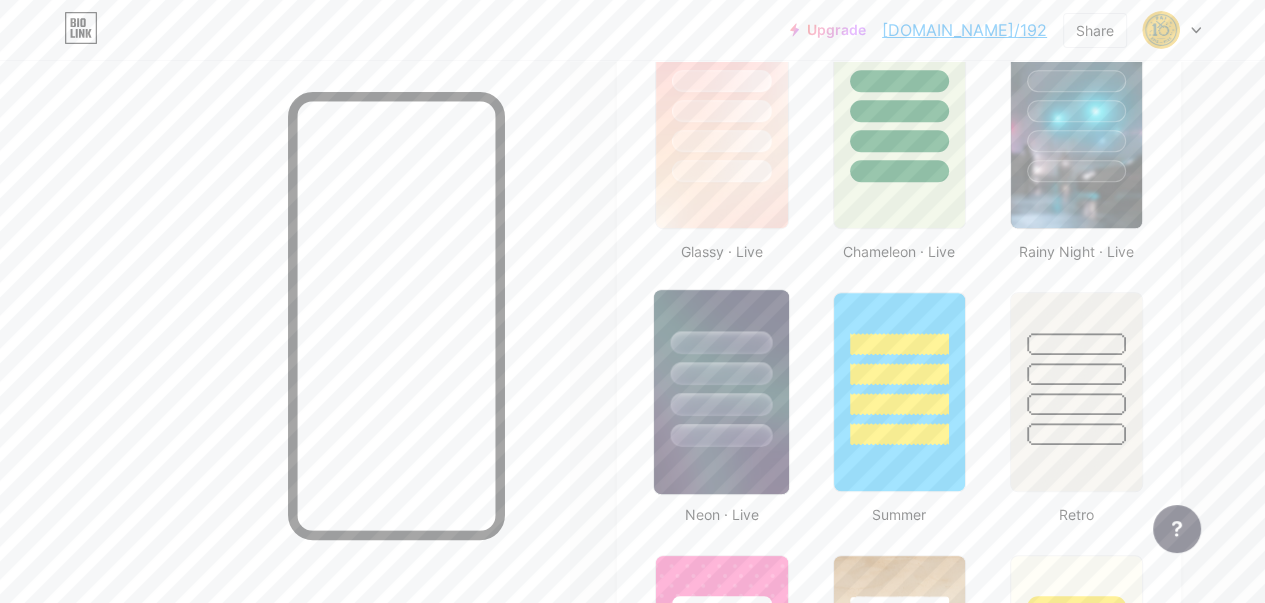 click at bounding box center (722, 373) 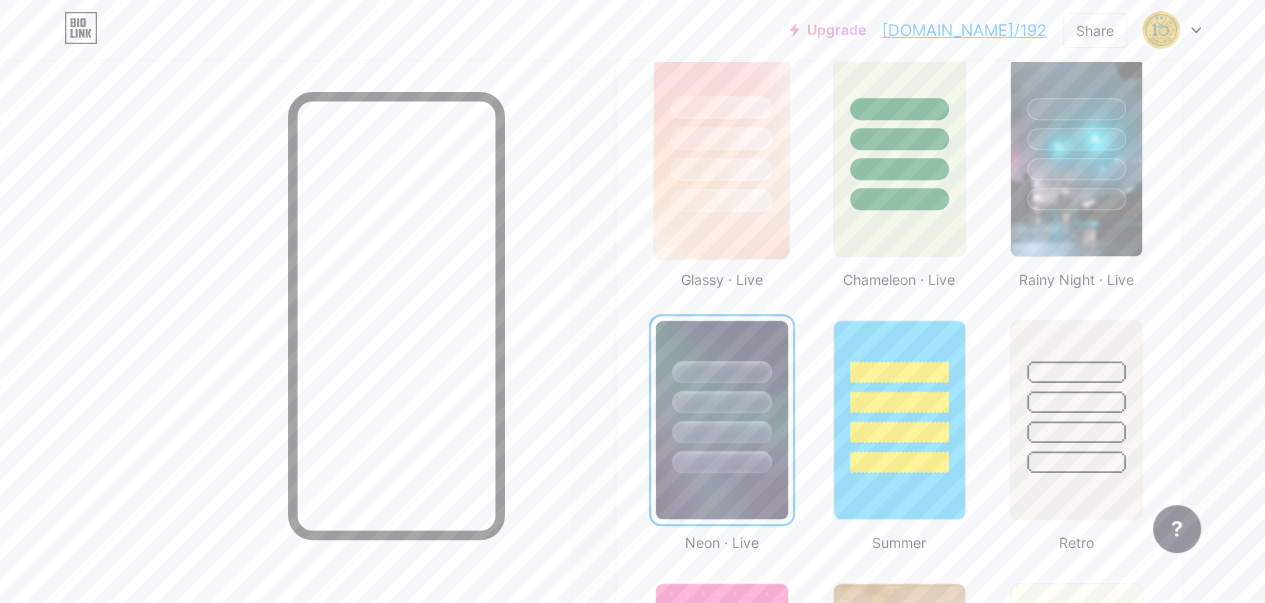 scroll, scrollTop: 1061, scrollLeft: 0, axis: vertical 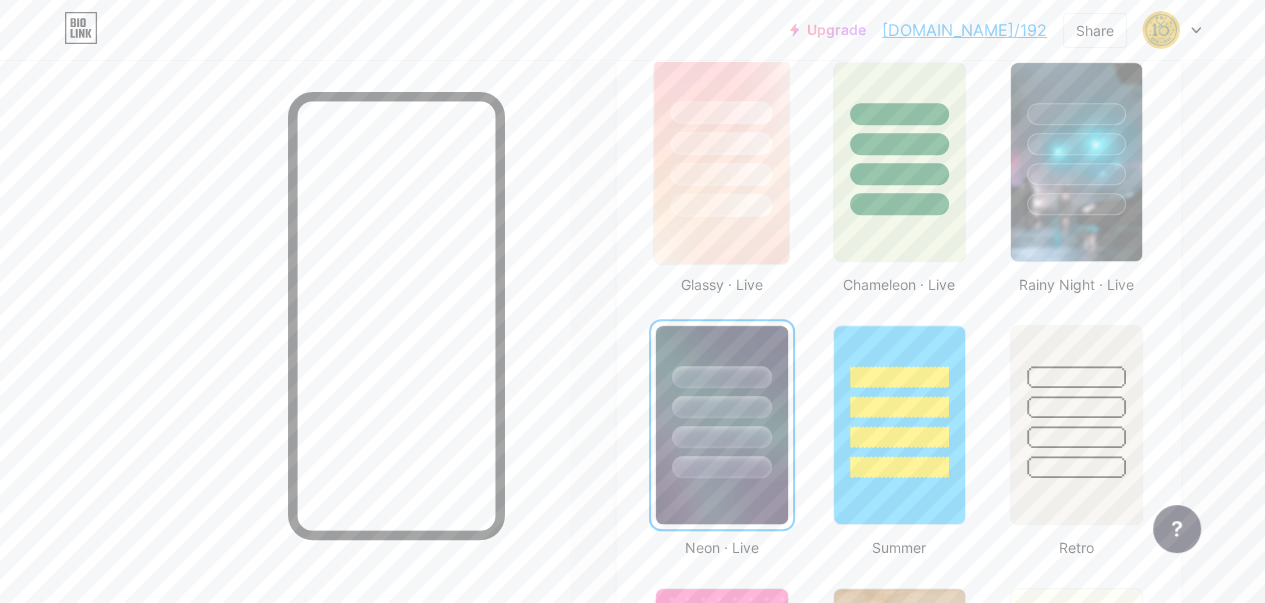 click at bounding box center [721, 162] 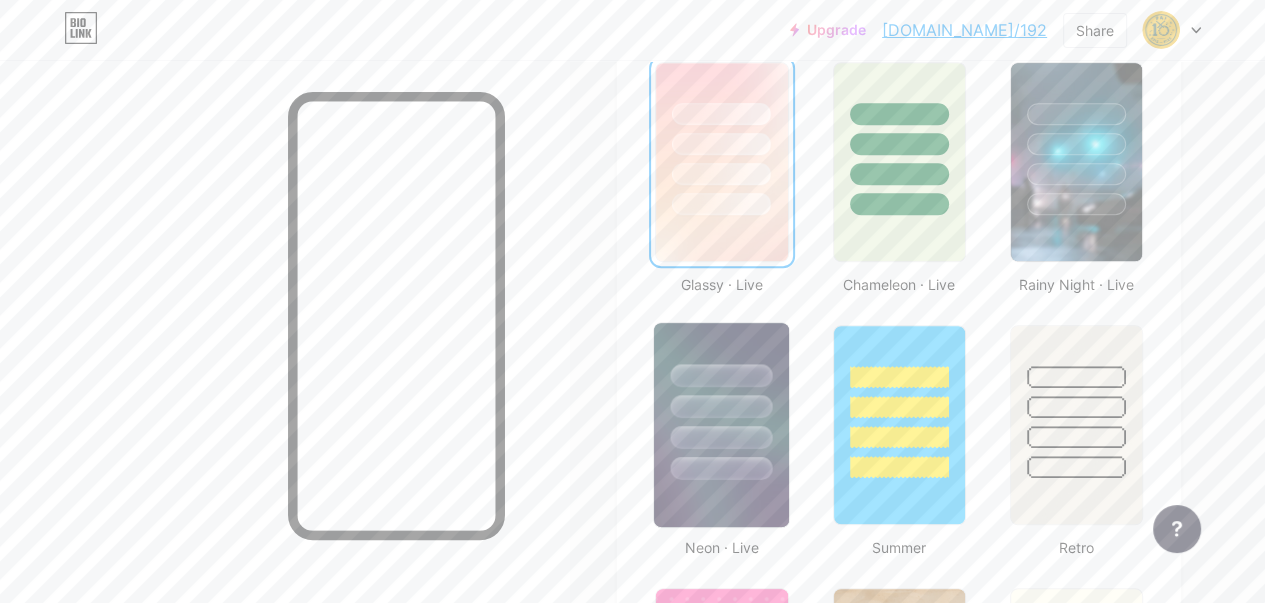 click at bounding box center [722, 375] 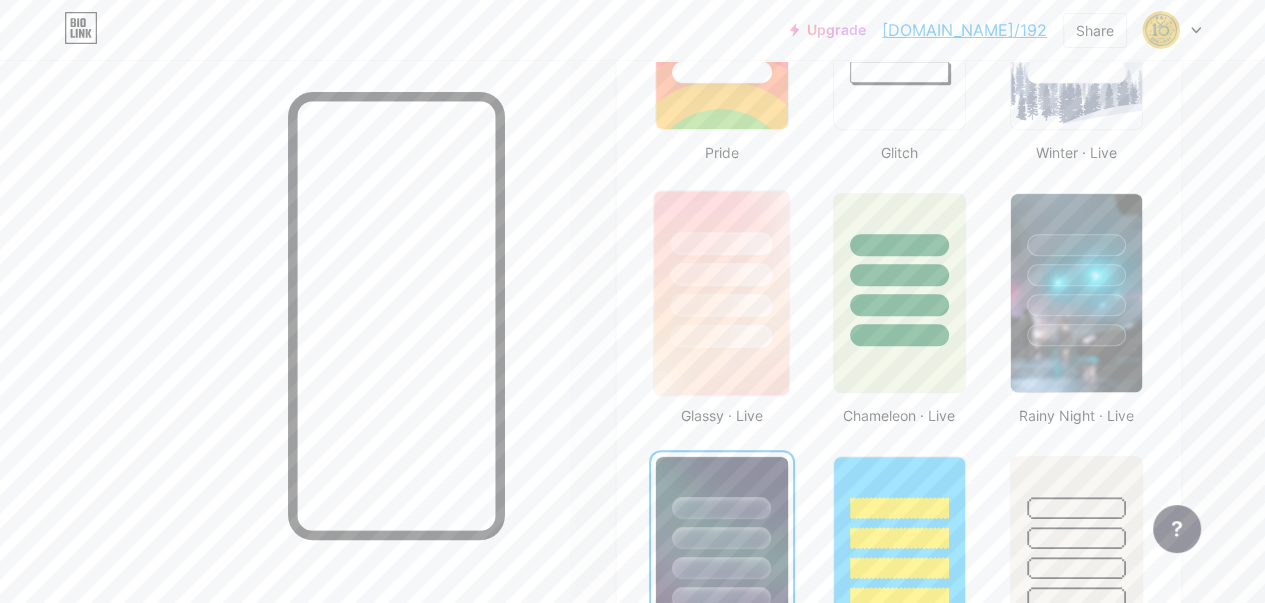 scroll, scrollTop: 994, scrollLeft: 0, axis: vertical 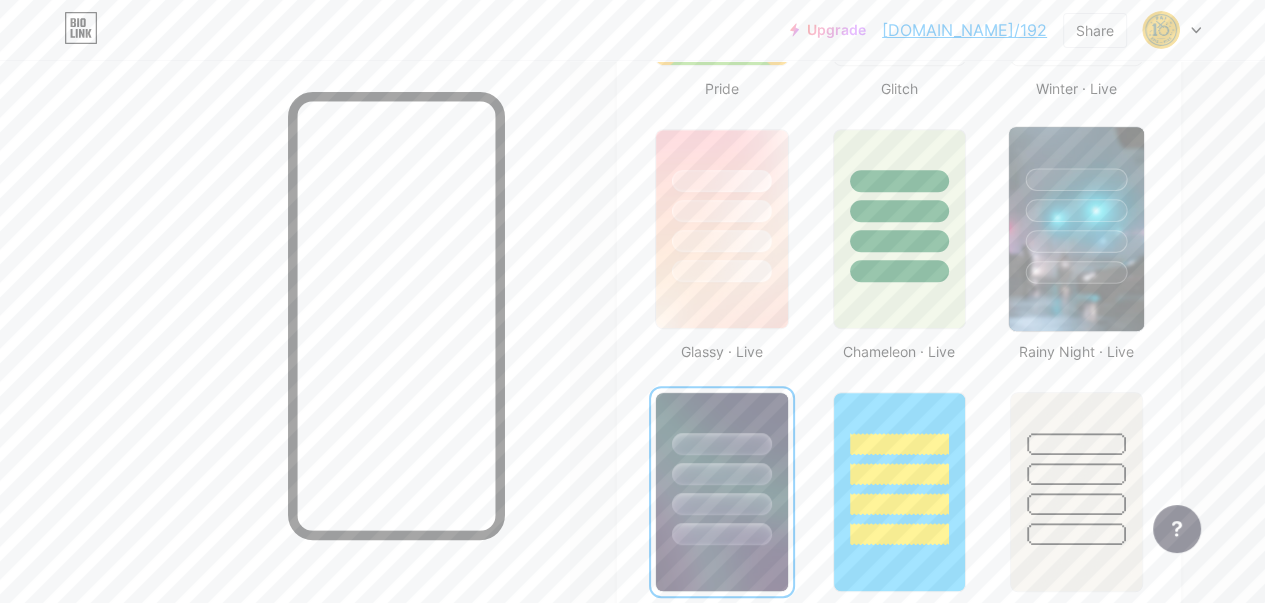 click at bounding box center [1076, 241] 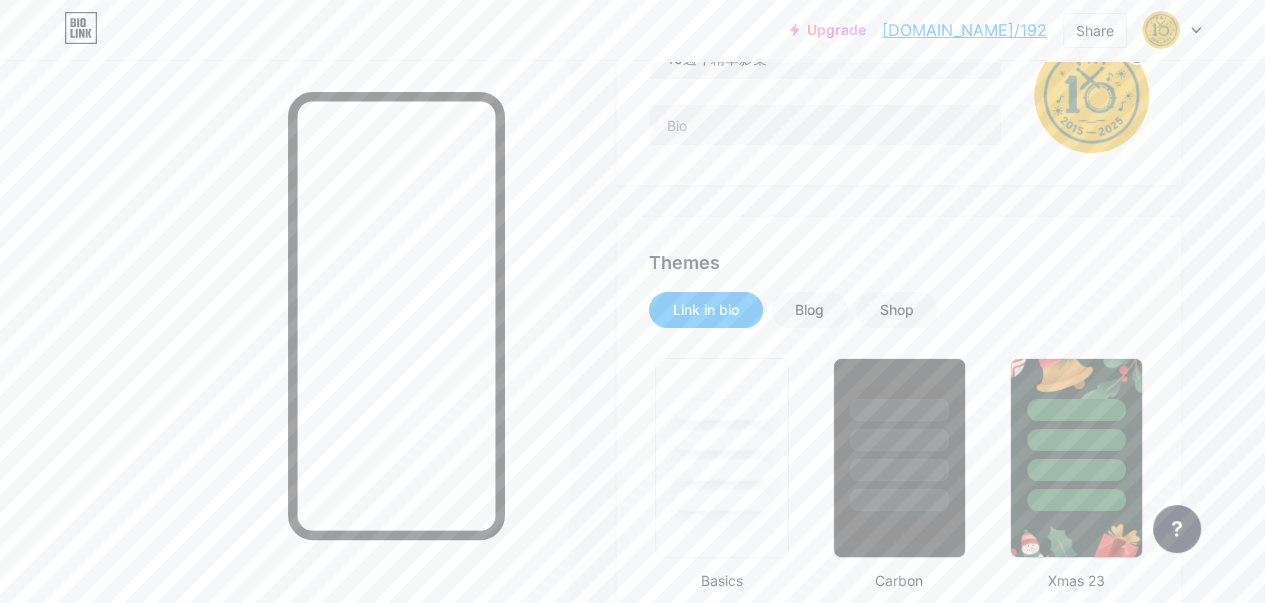 scroll, scrollTop: 216, scrollLeft: 0, axis: vertical 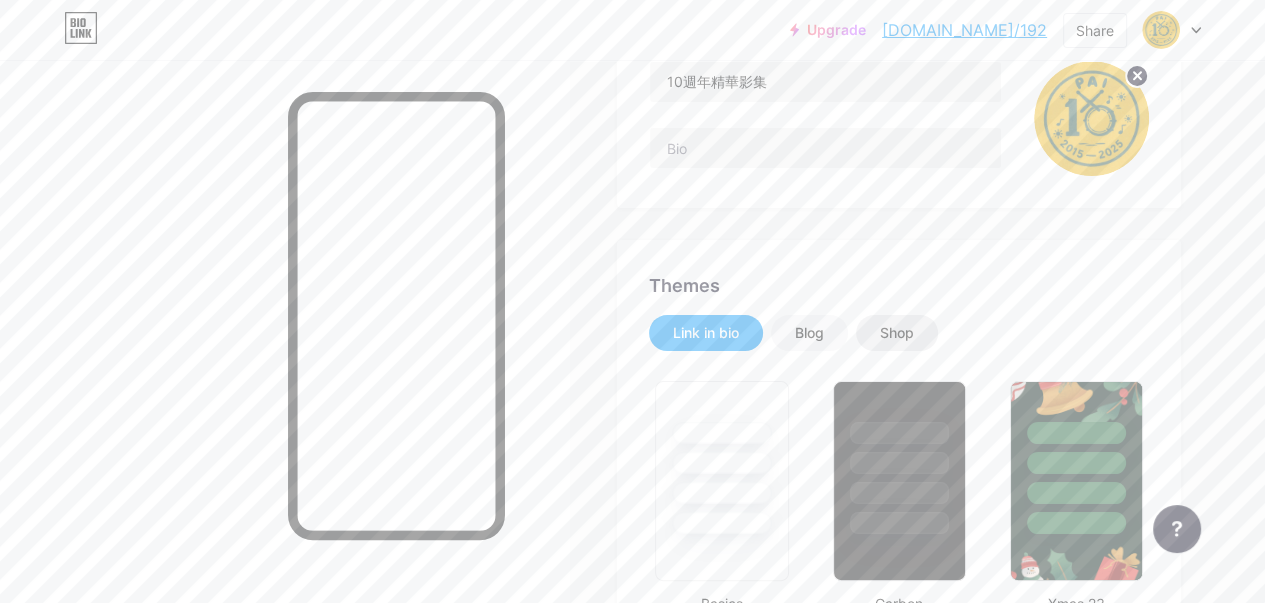 click on "Shop" at bounding box center [897, 333] 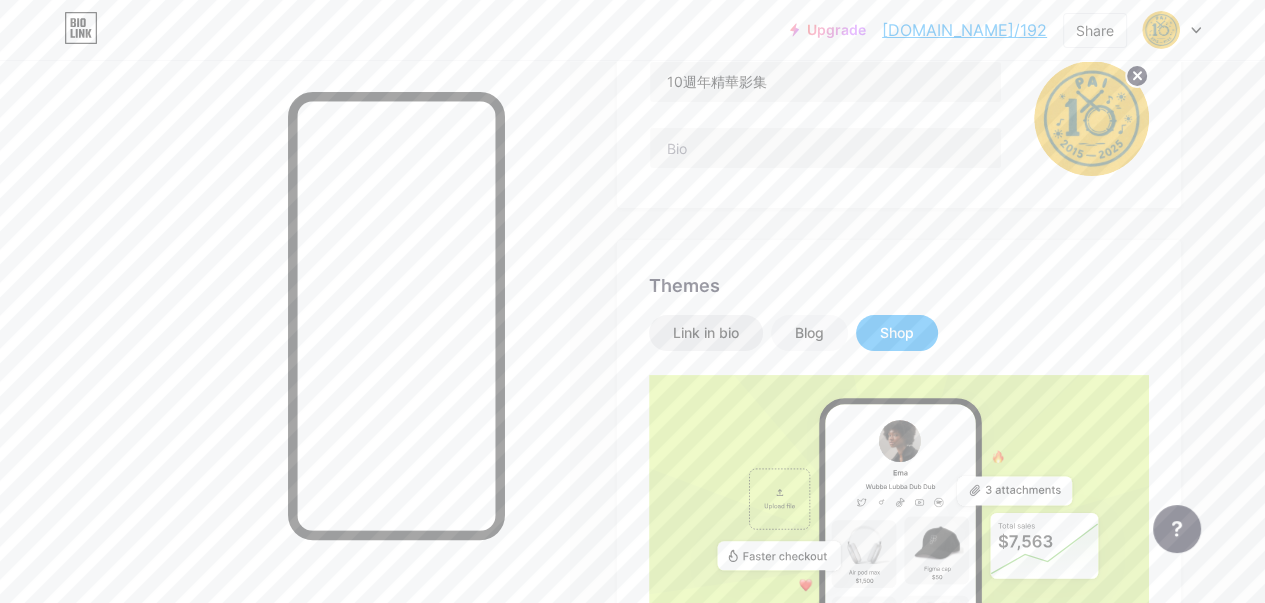click on "Link in bio" at bounding box center [706, 333] 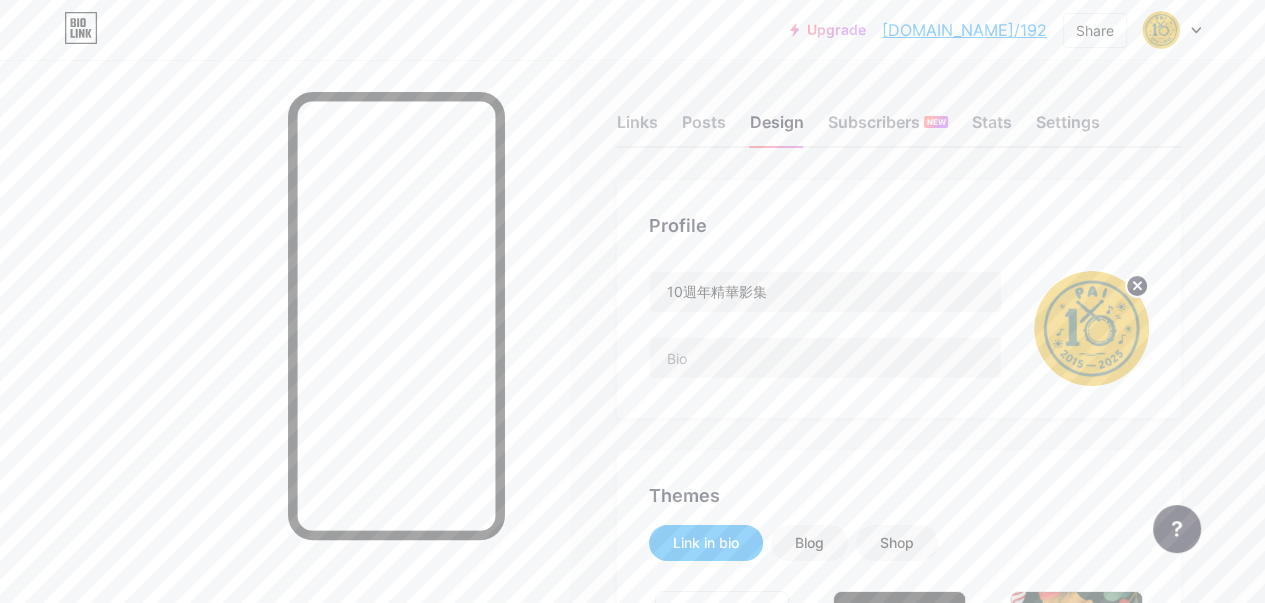 scroll, scrollTop: 0, scrollLeft: 0, axis: both 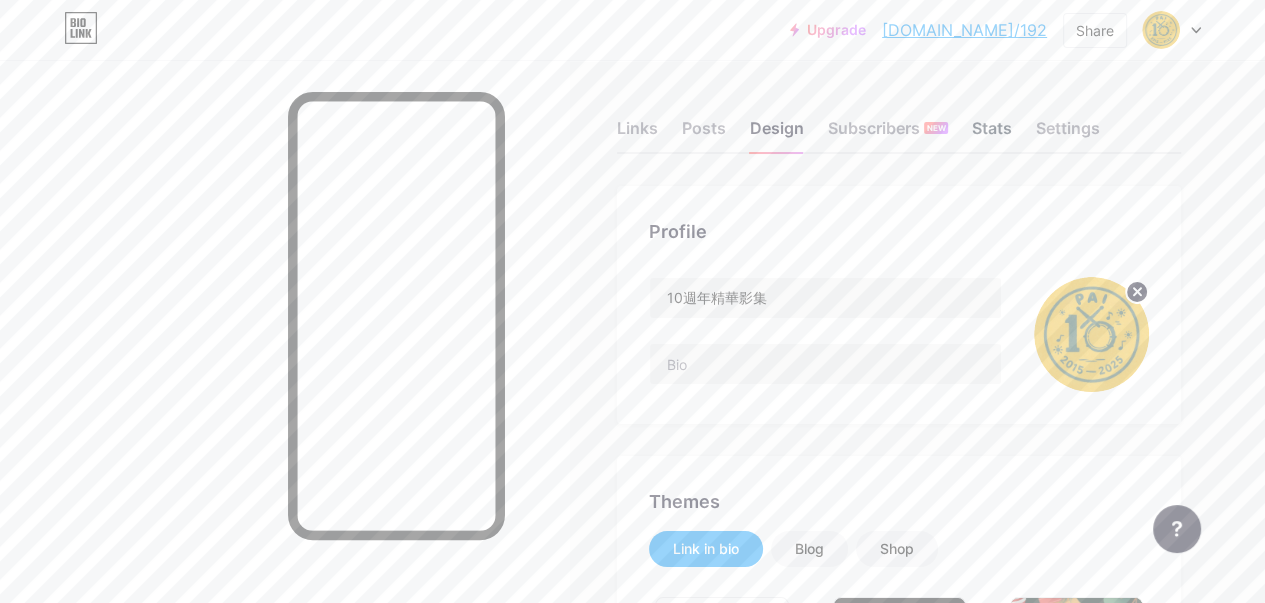 click on "Stats" at bounding box center (992, 134) 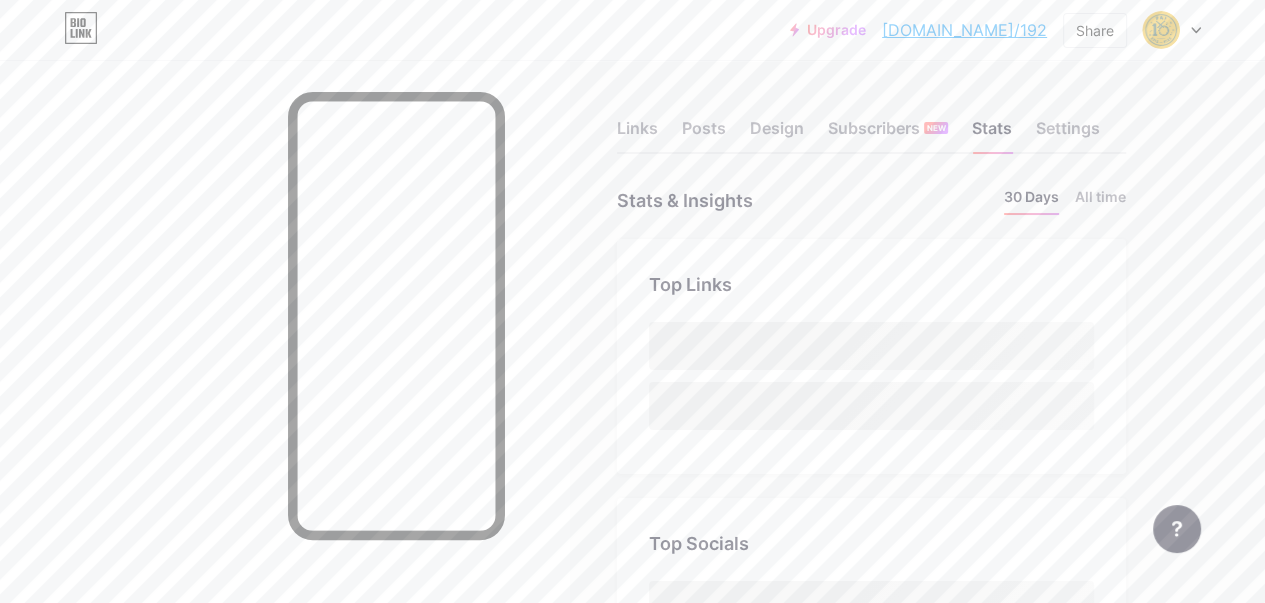 scroll, scrollTop: 999396, scrollLeft: 998735, axis: both 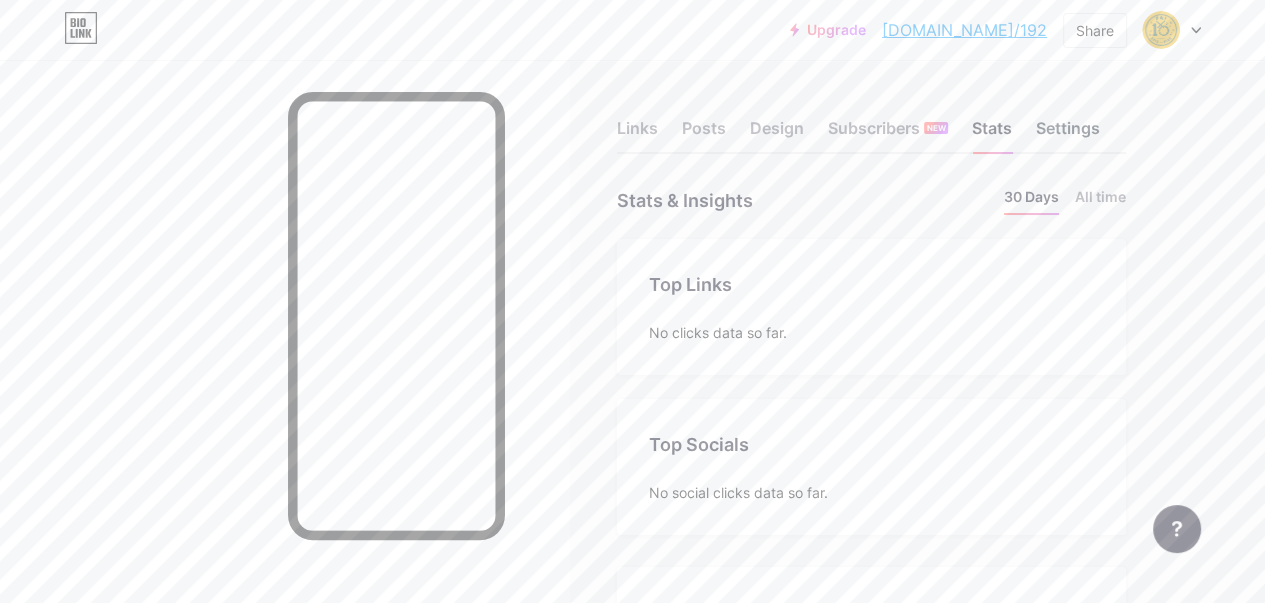 click on "Settings" at bounding box center (1068, 134) 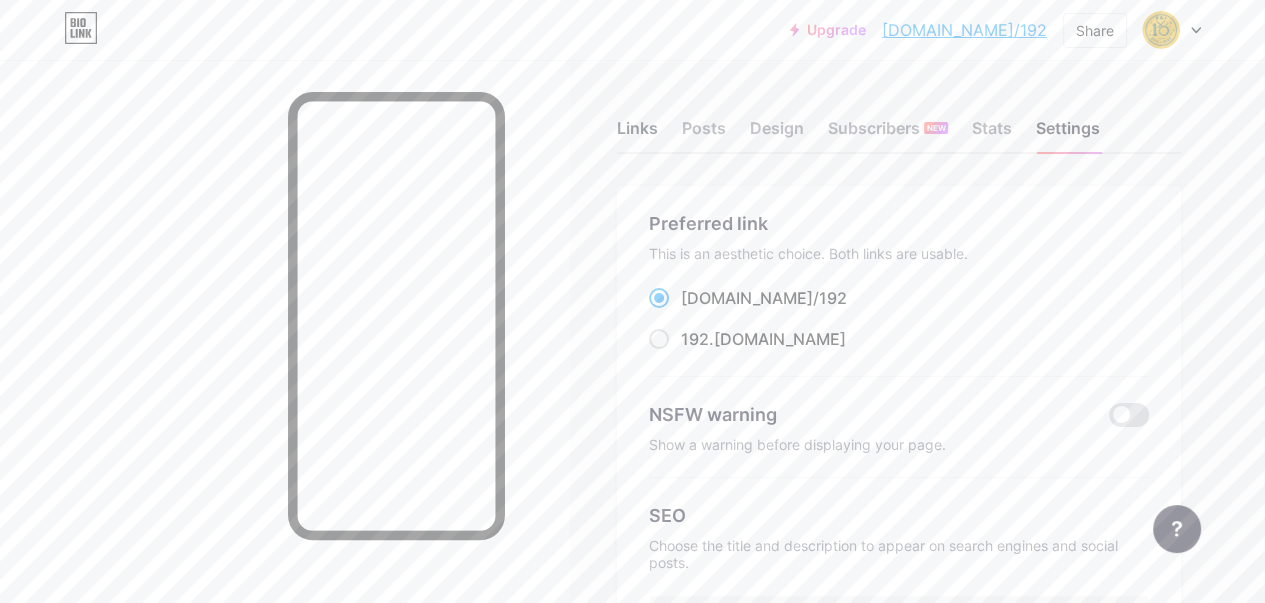 click on "Links" at bounding box center (637, 134) 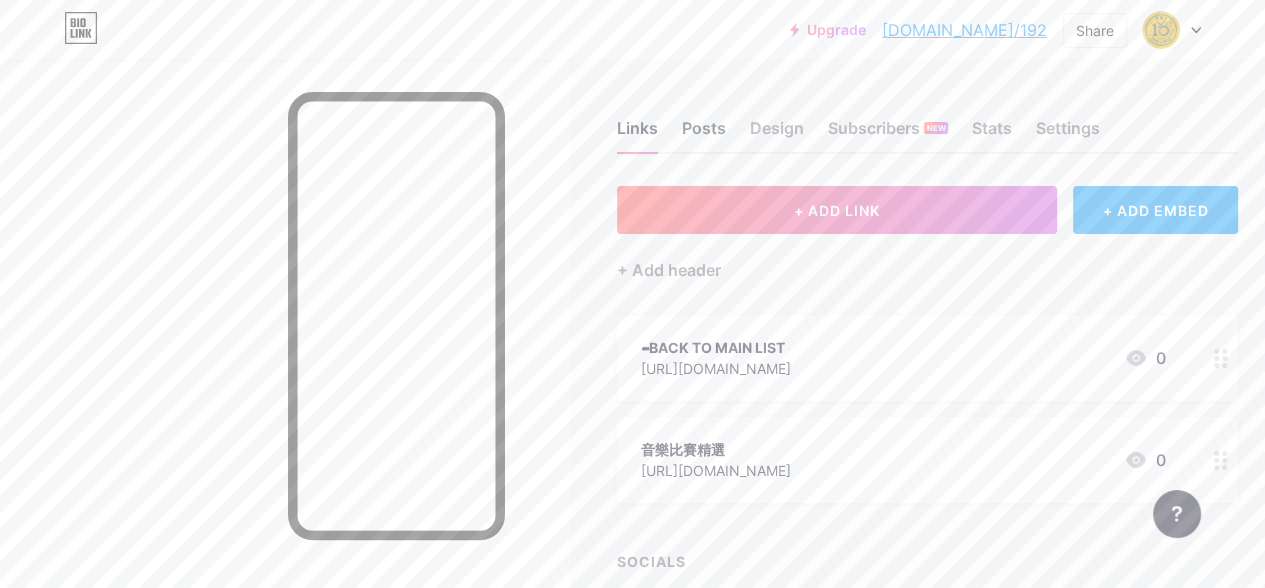 click on "Posts" at bounding box center (704, 134) 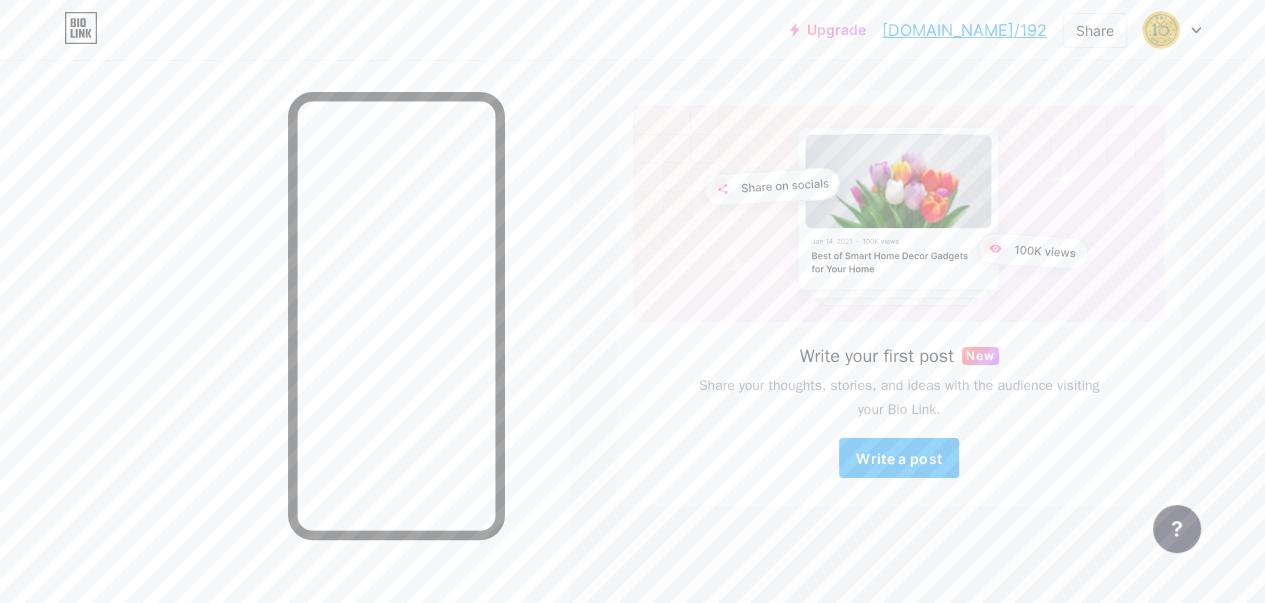 scroll, scrollTop: 0, scrollLeft: 0, axis: both 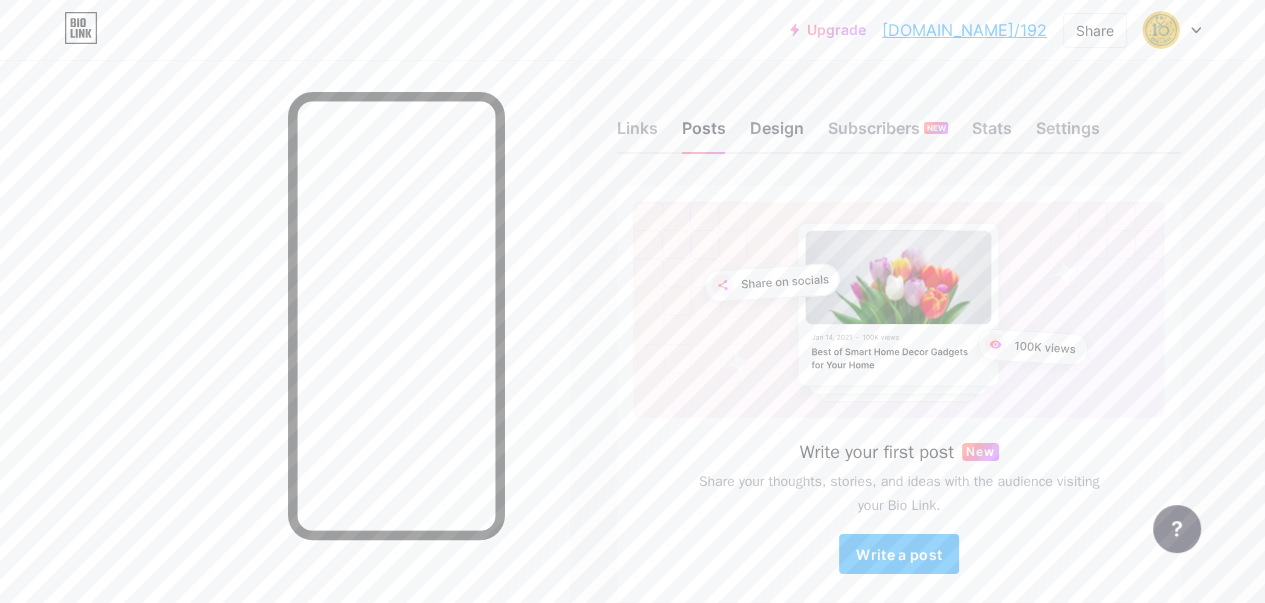 click on "Design" at bounding box center [777, 134] 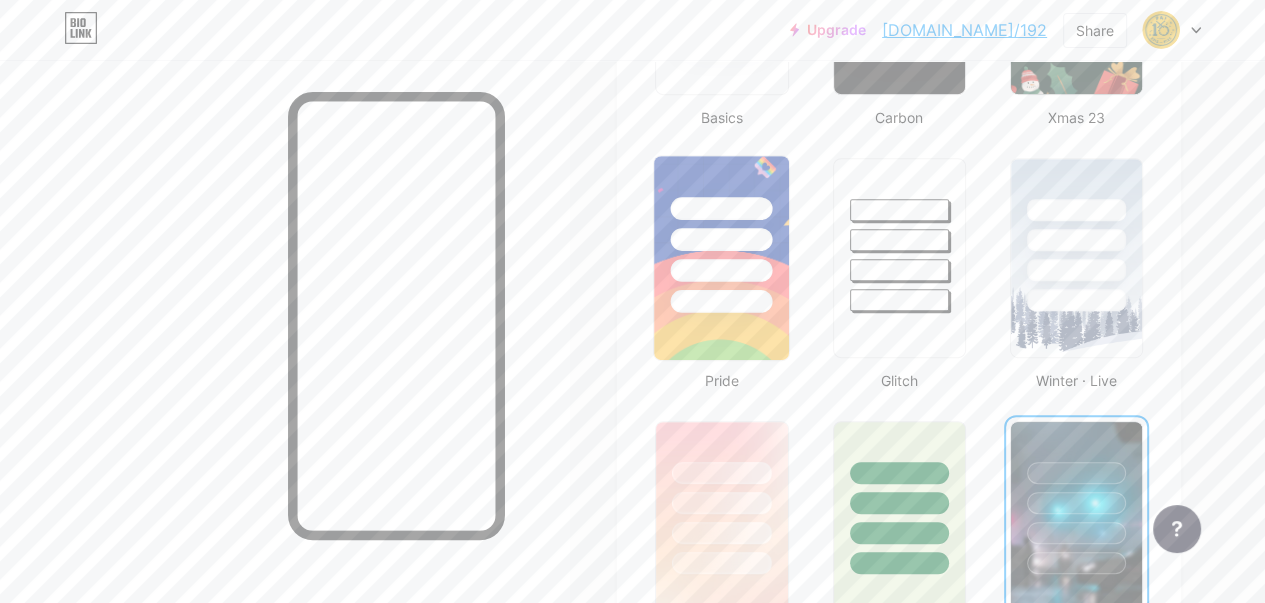 scroll, scrollTop: 702, scrollLeft: 0, axis: vertical 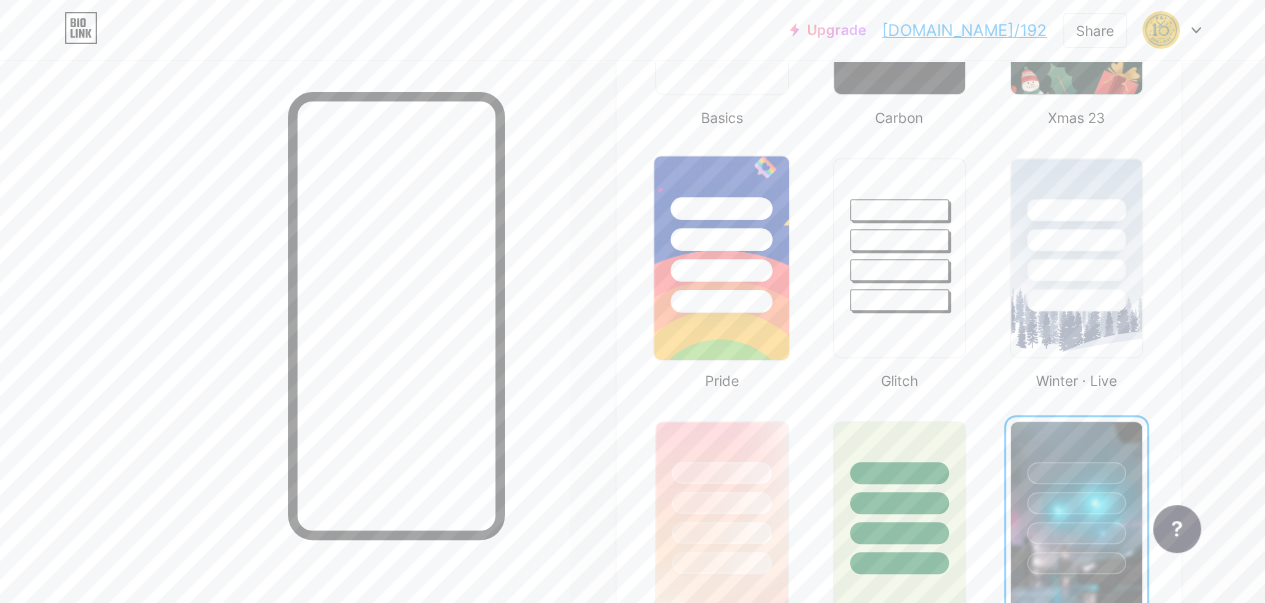 click at bounding box center (721, 234) 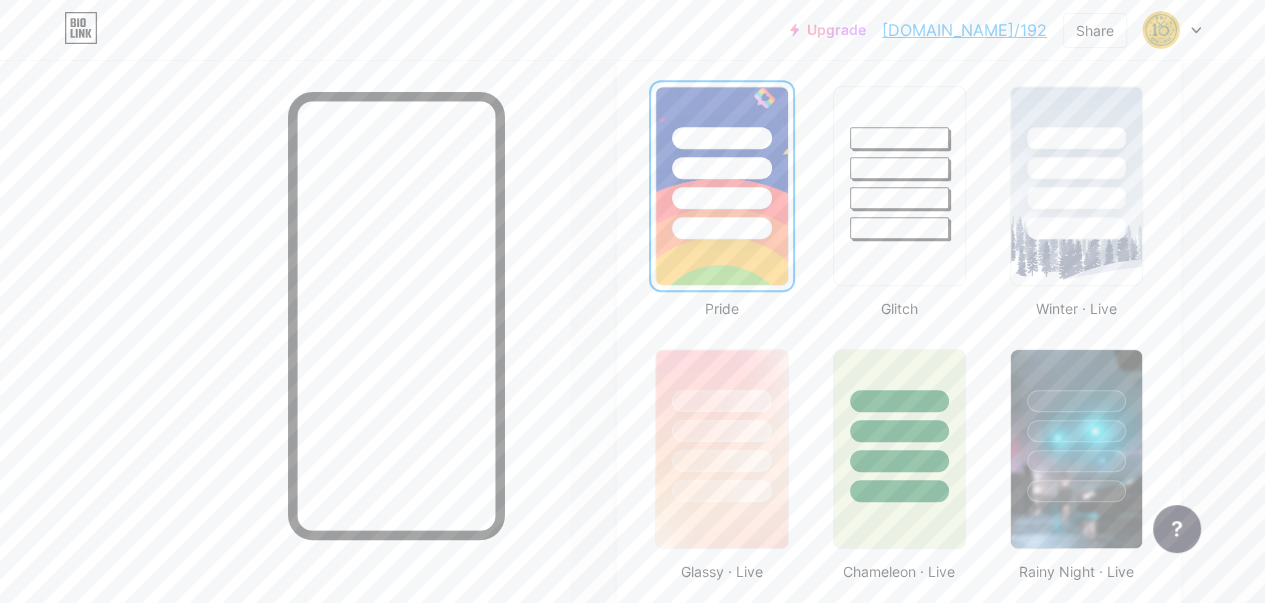 scroll, scrollTop: 780, scrollLeft: 0, axis: vertical 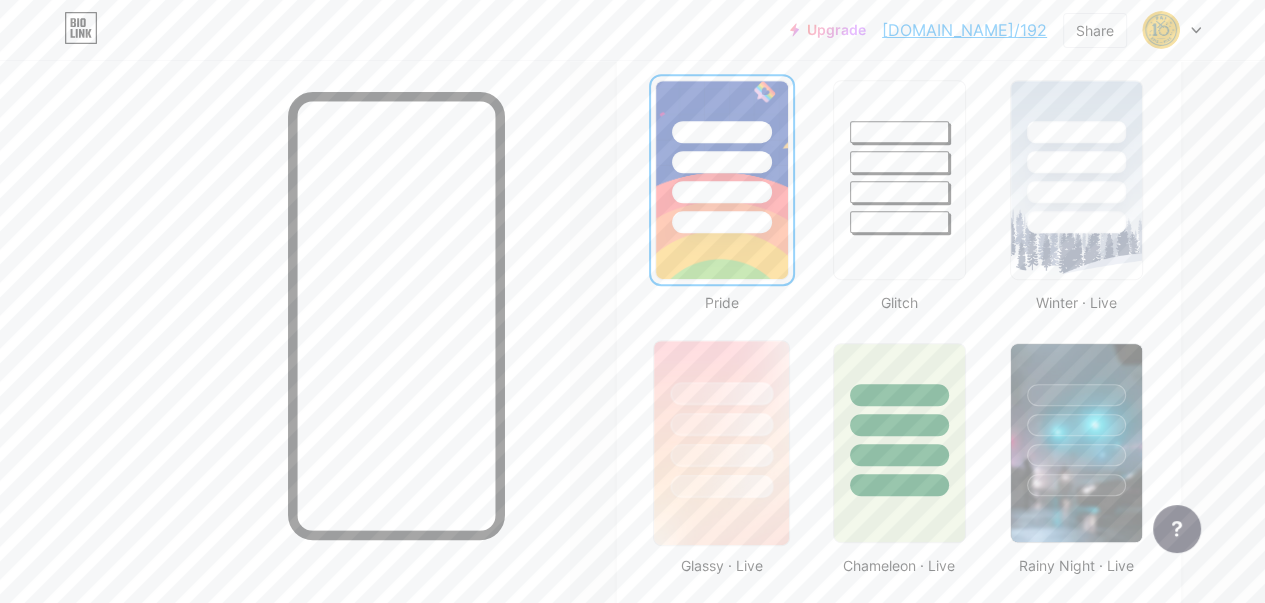 click at bounding box center (722, 393) 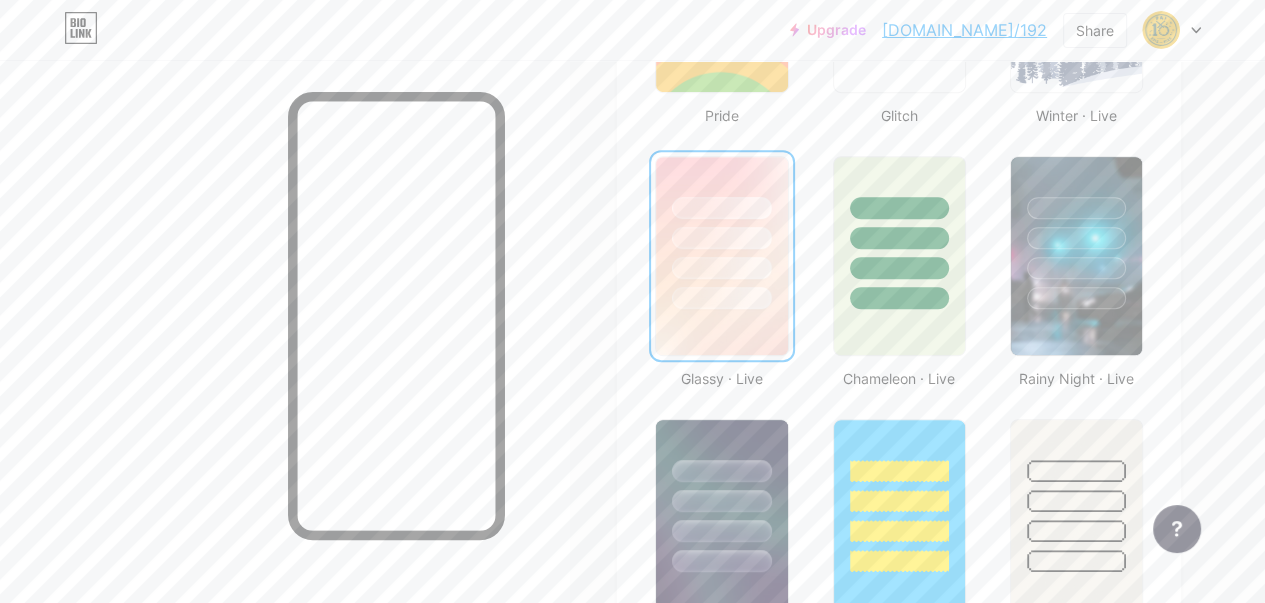 scroll, scrollTop: 1168, scrollLeft: 0, axis: vertical 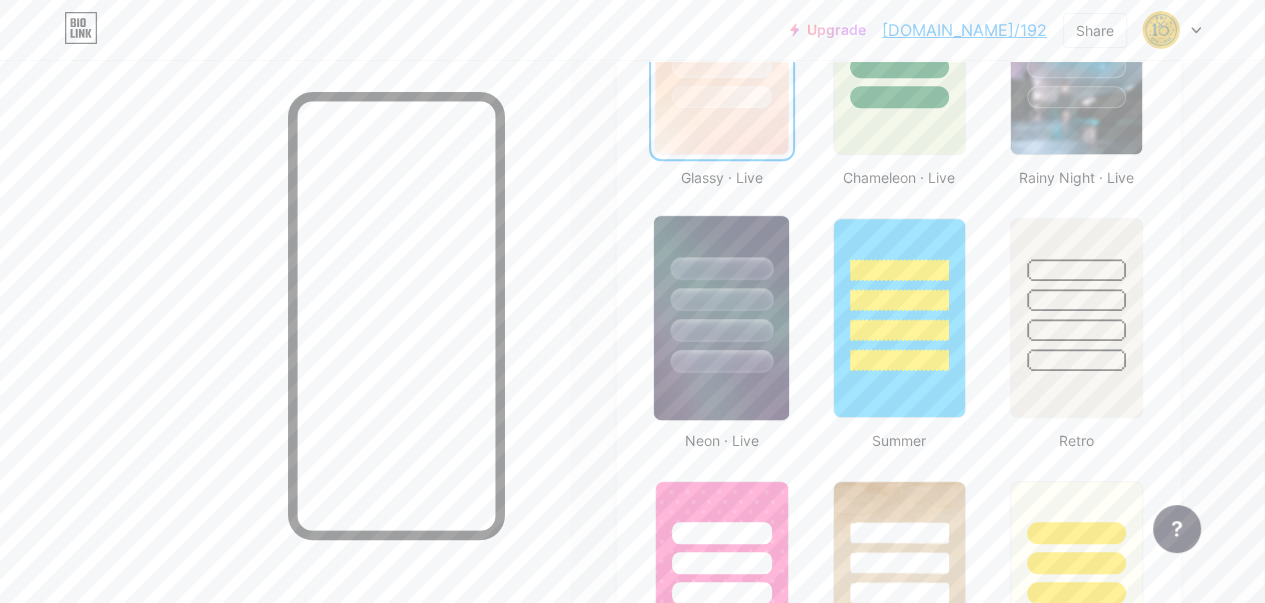 click at bounding box center [722, 330] 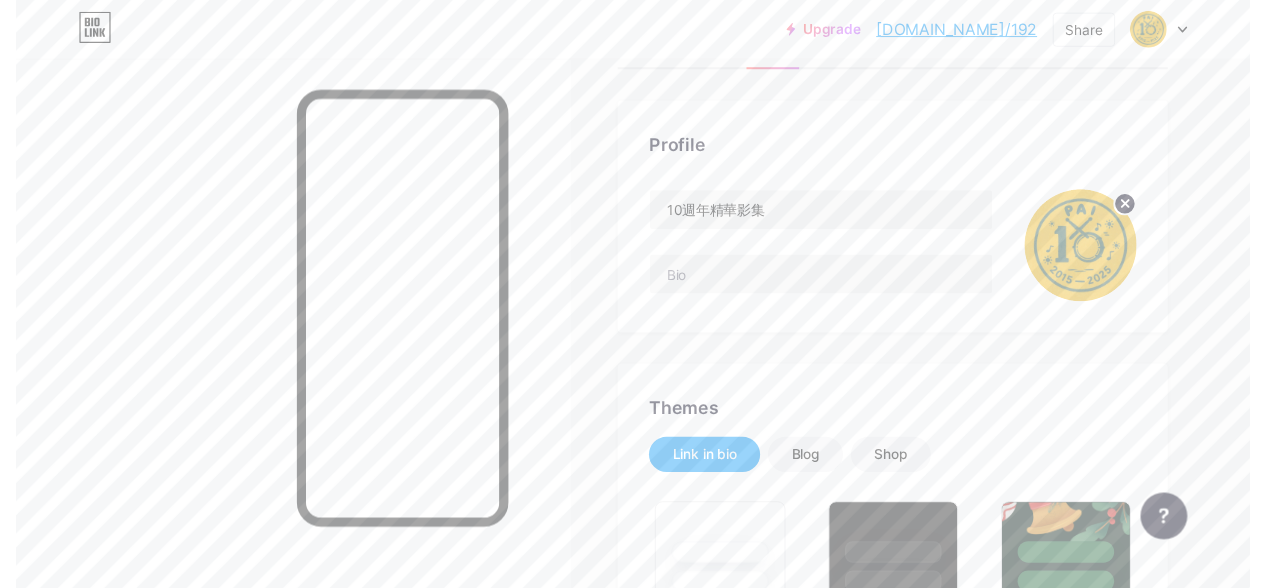 scroll, scrollTop: 0, scrollLeft: 0, axis: both 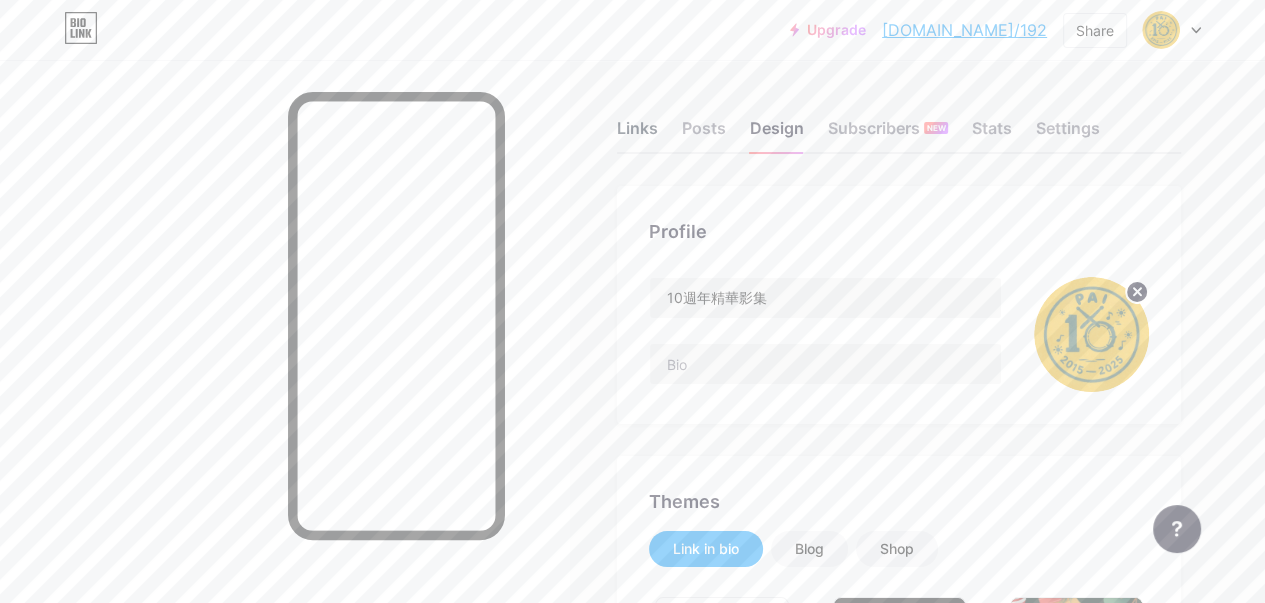 click on "Links" at bounding box center [637, 134] 